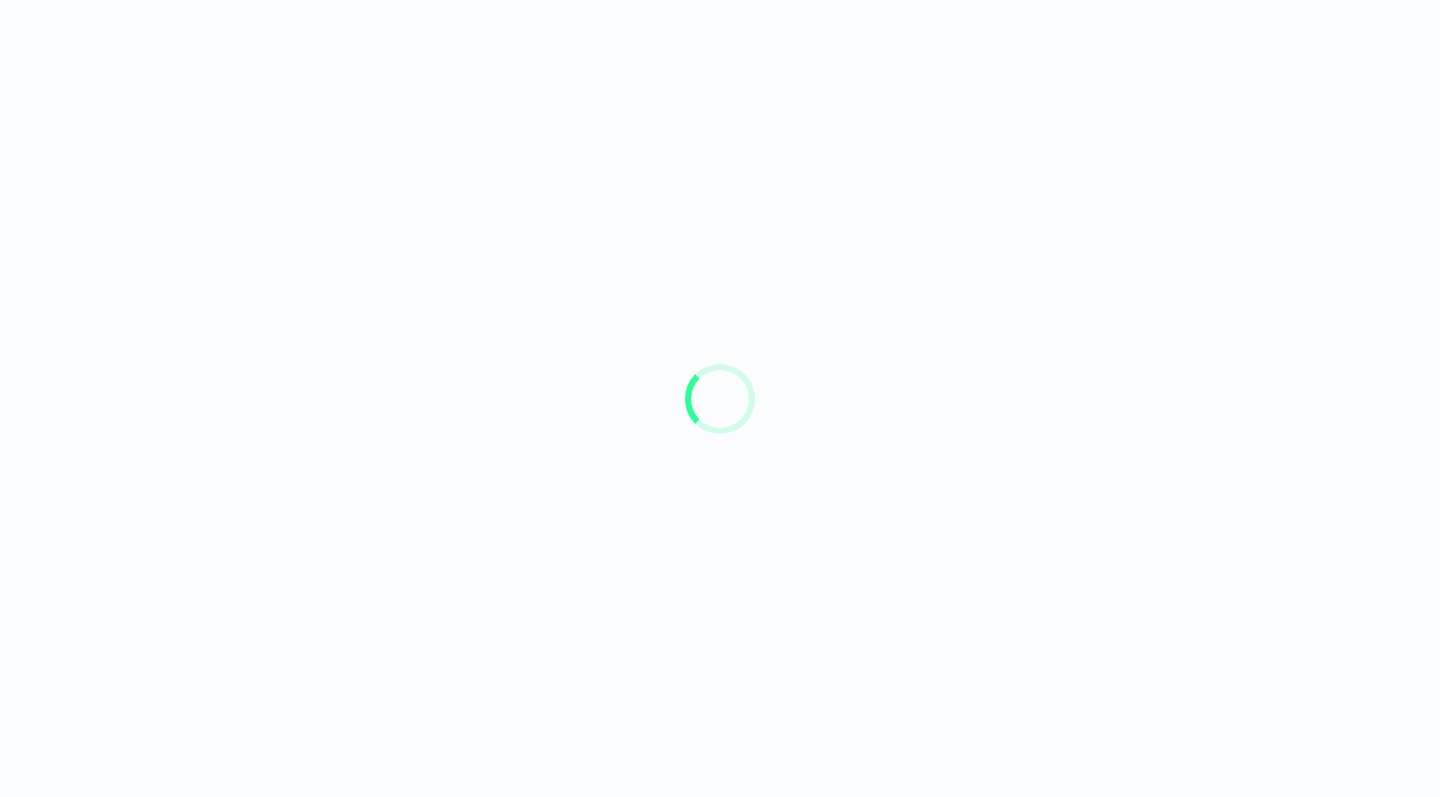 scroll, scrollTop: 0, scrollLeft: 0, axis: both 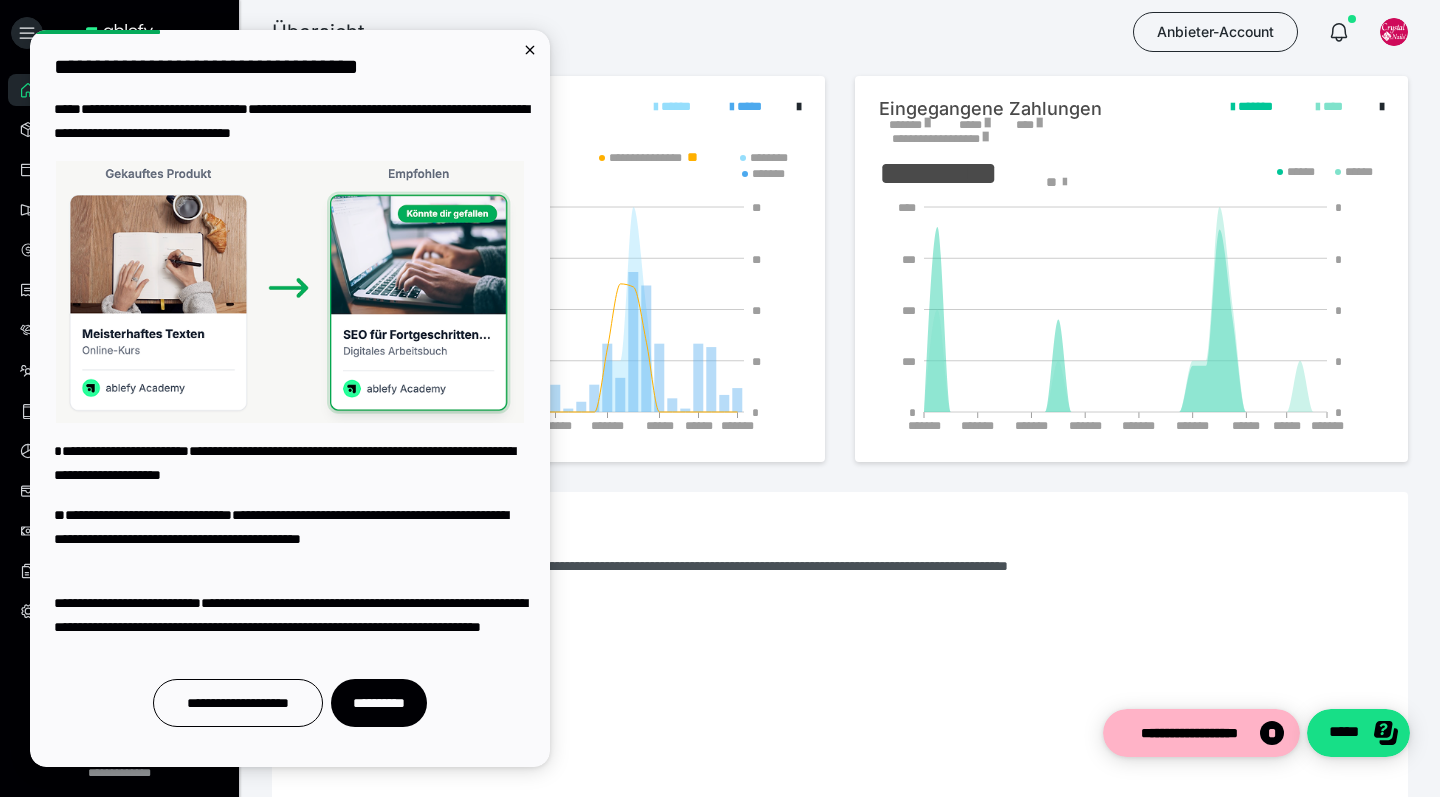 click on "Übersicht Anbieter-Account" at bounding box center (720, 32) 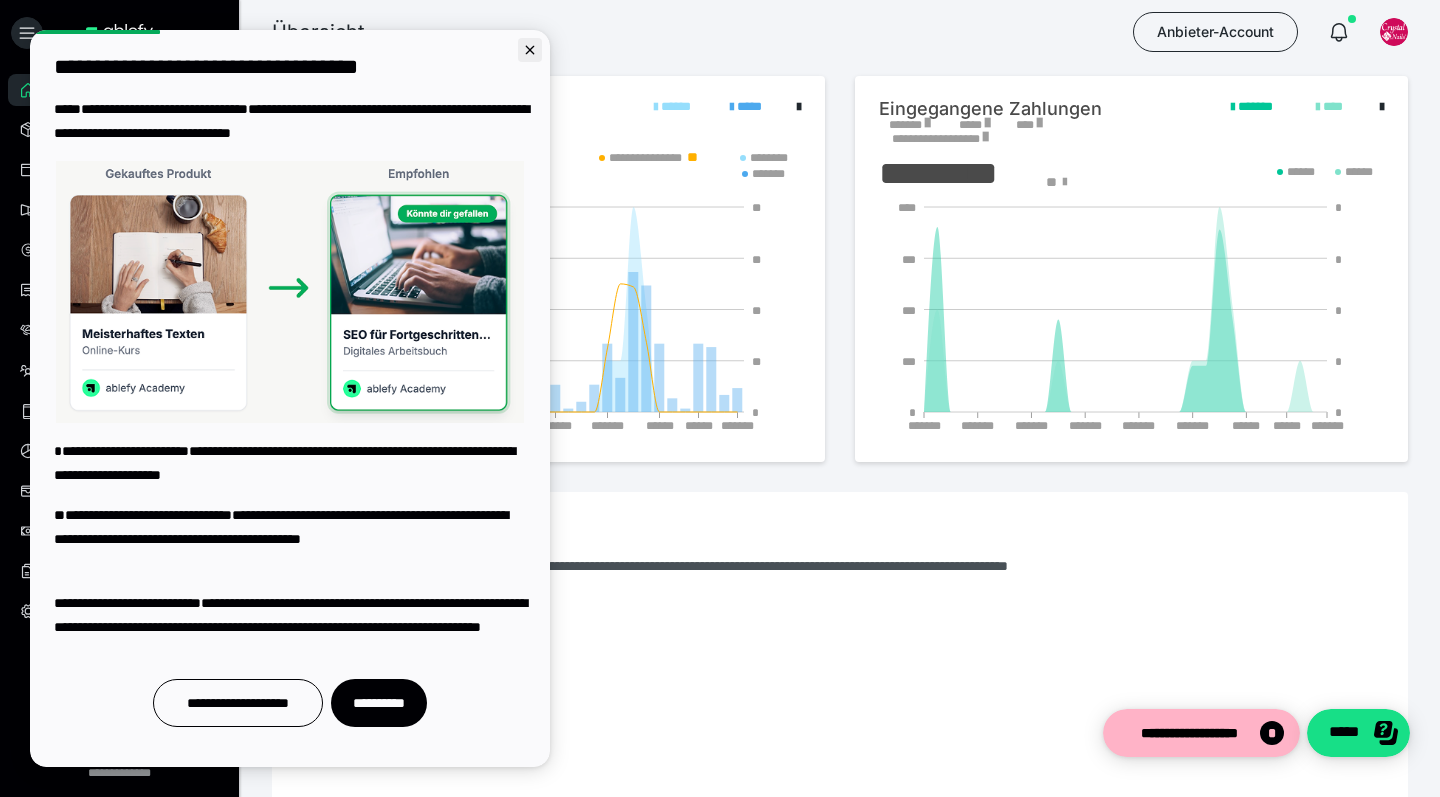 click 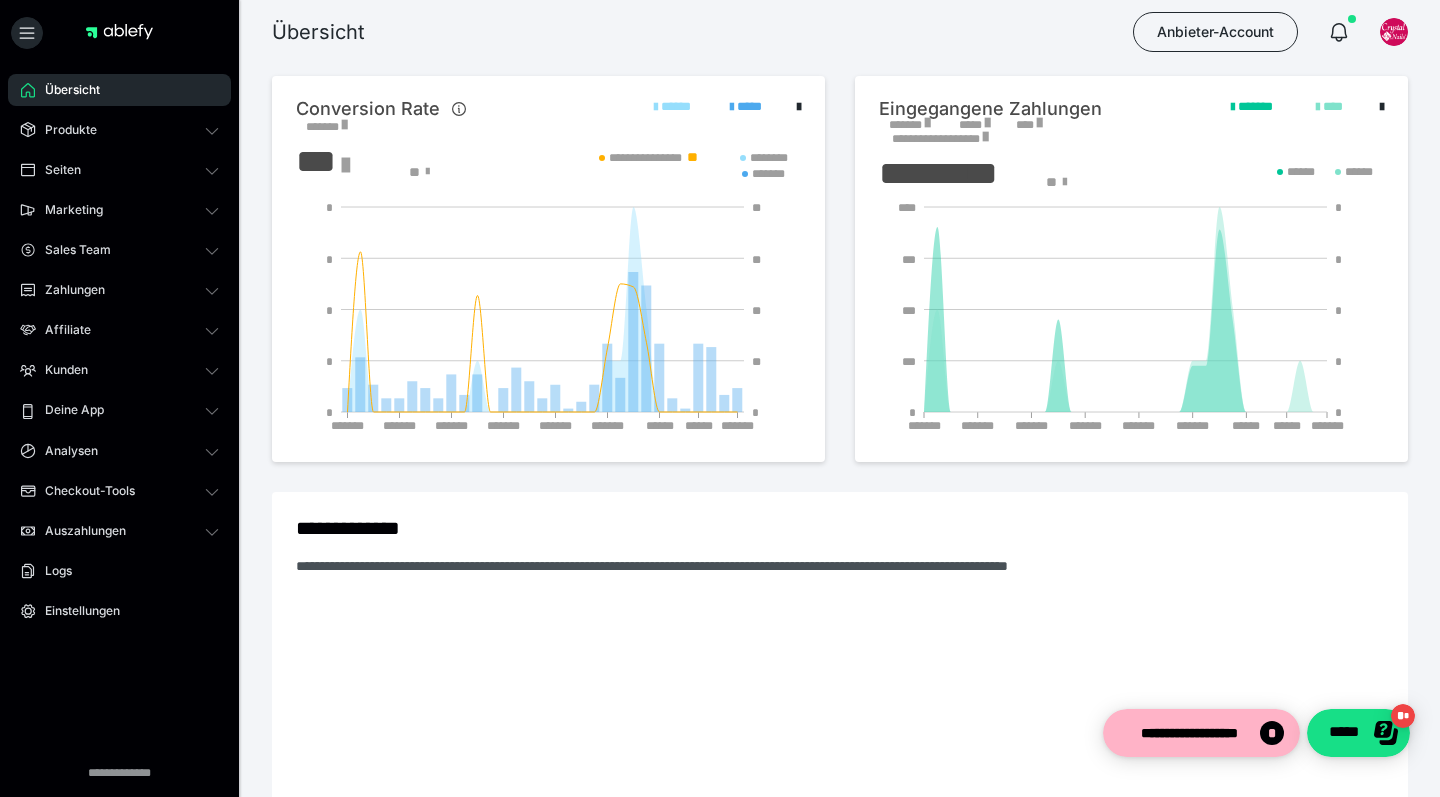 scroll, scrollTop: 0, scrollLeft: 0, axis: both 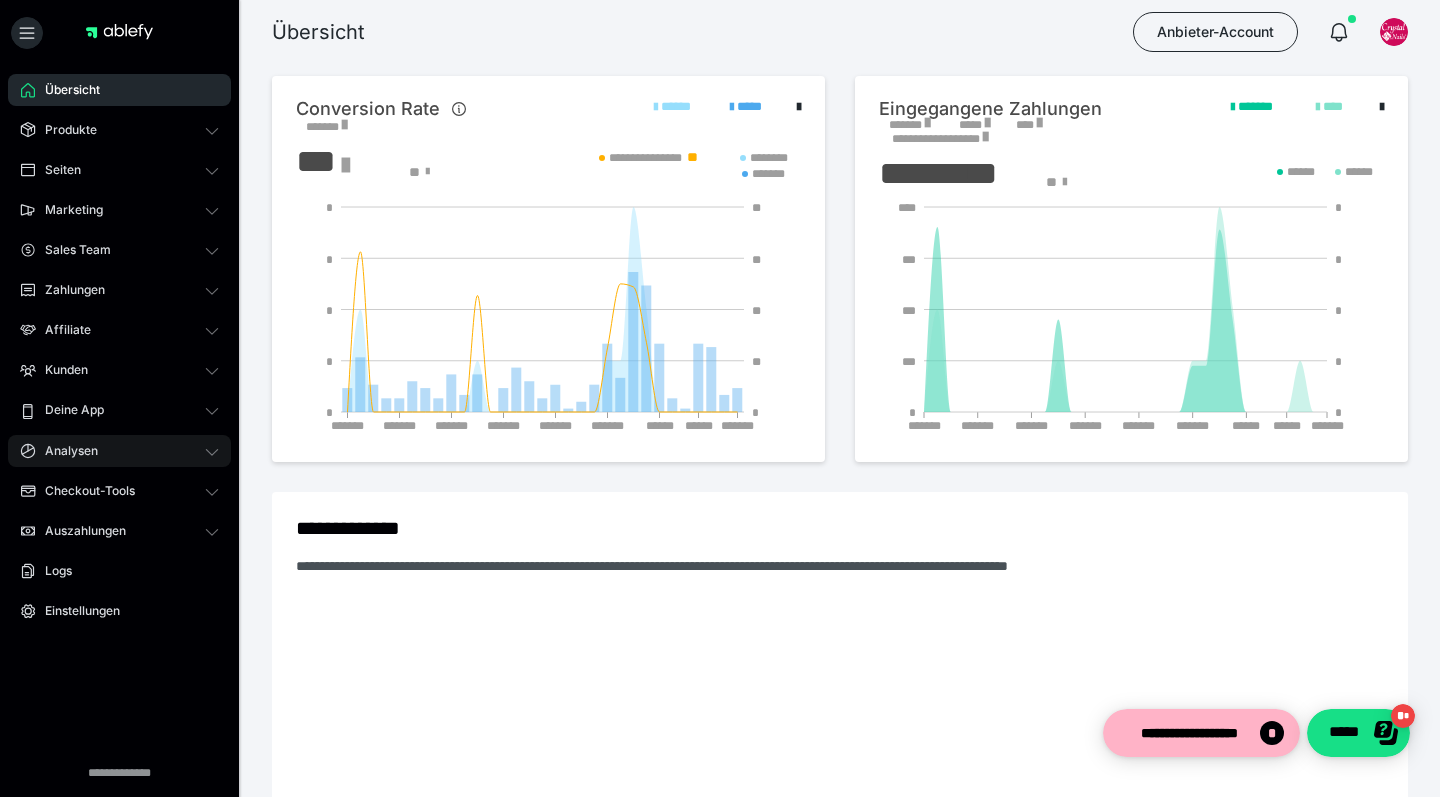click on "Analysen" at bounding box center (64, 451) 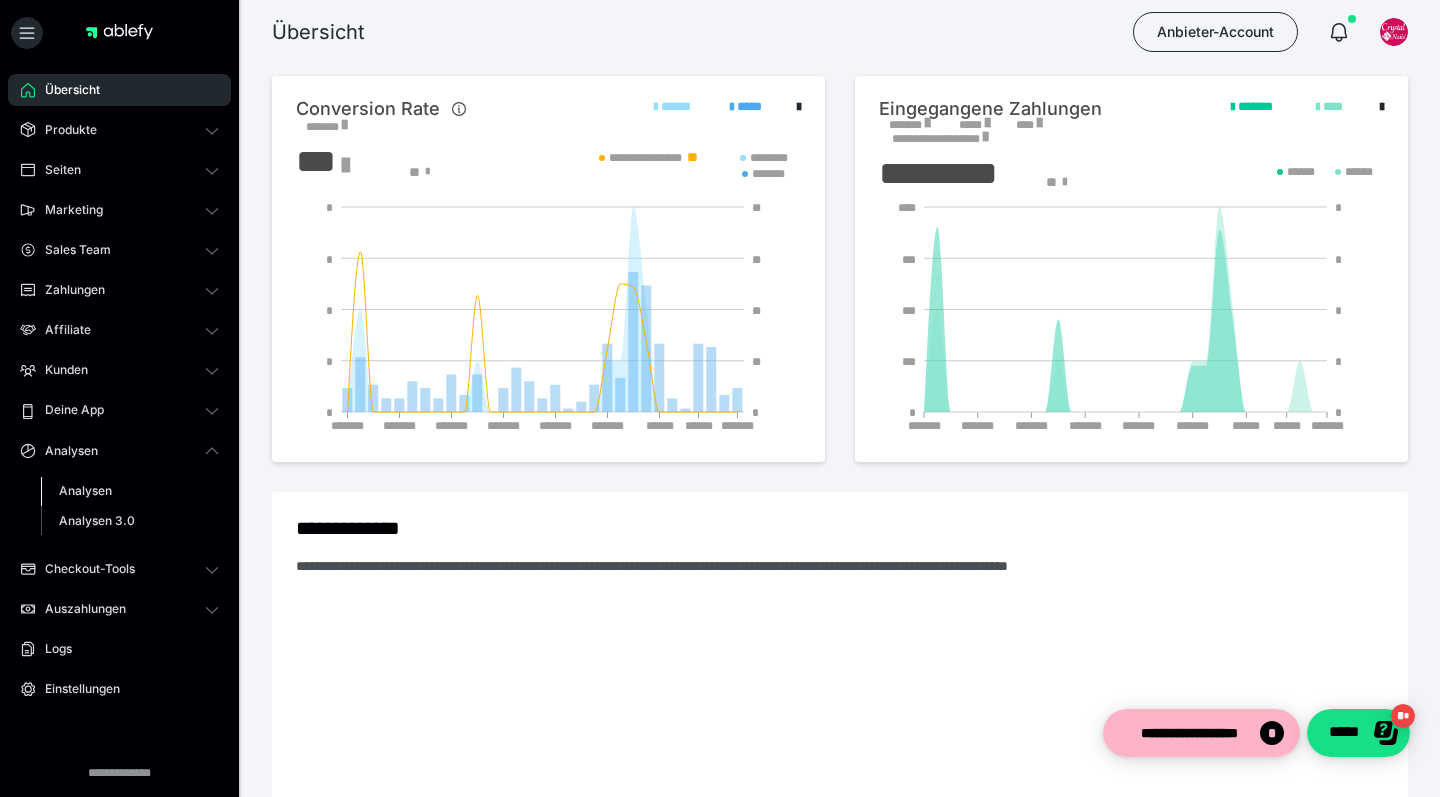 click on "Analysen" at bounding box center (85, 490) 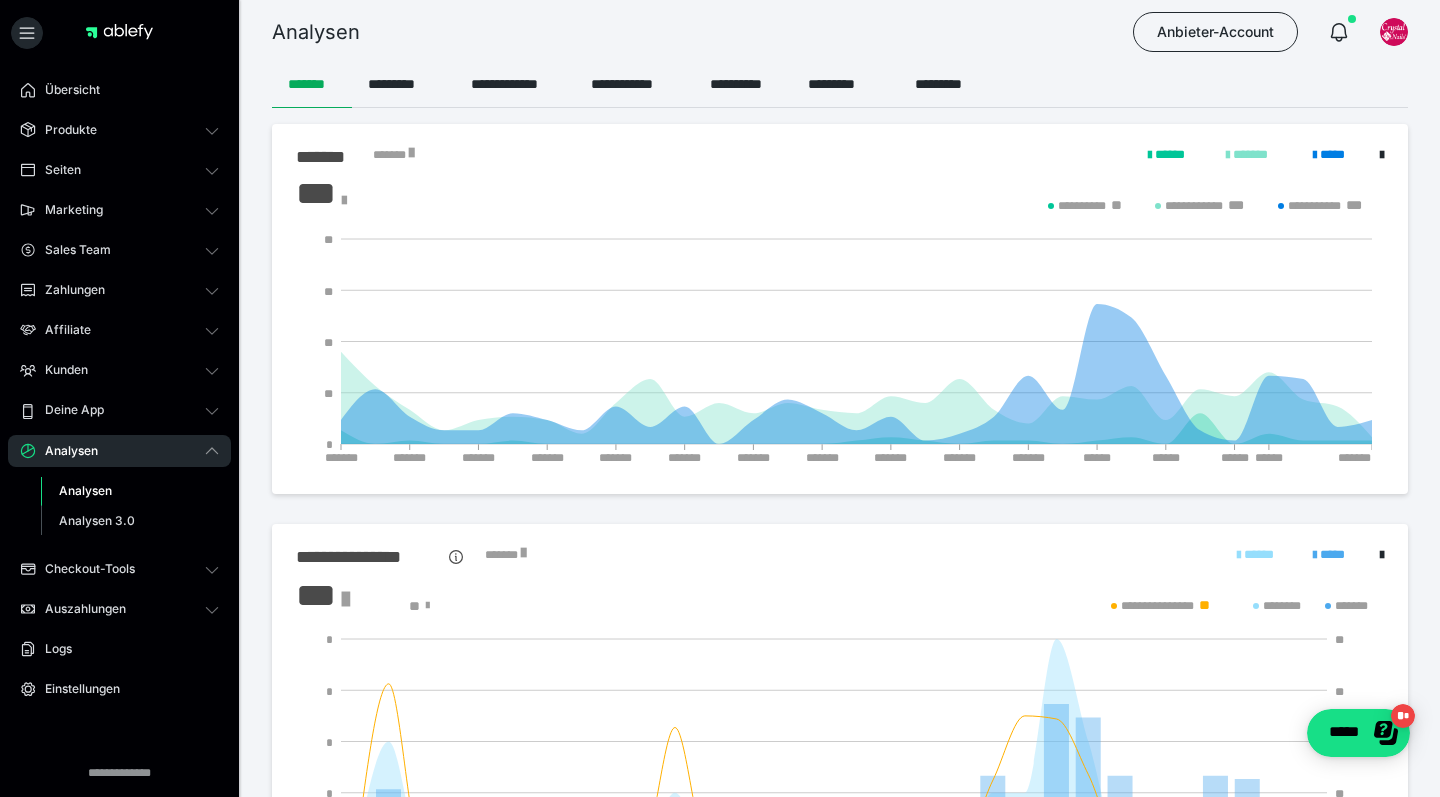 scroll, scrollTop: 0, scrollLeft: 0, axis: both 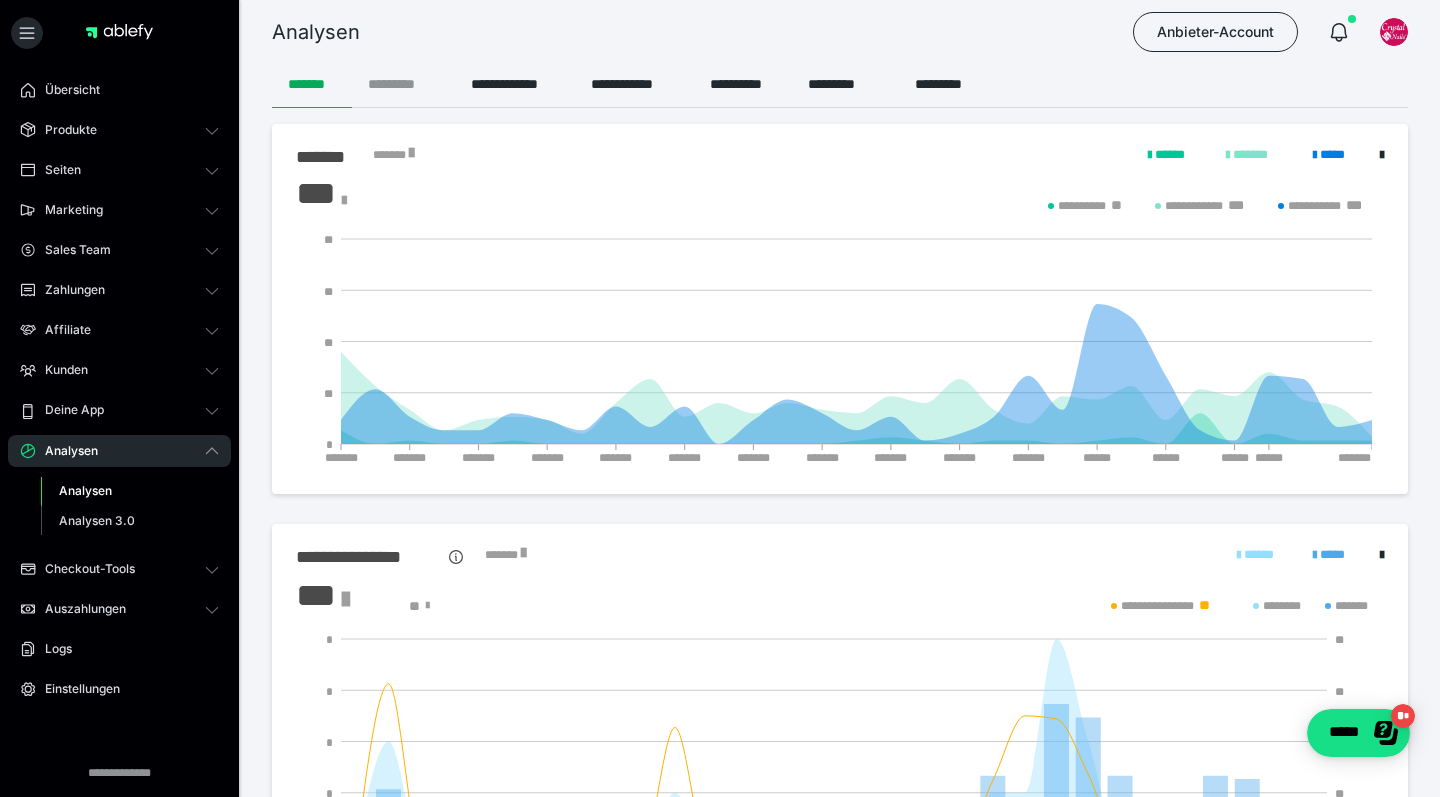 click on "*********" at bounding box center [403, 84] 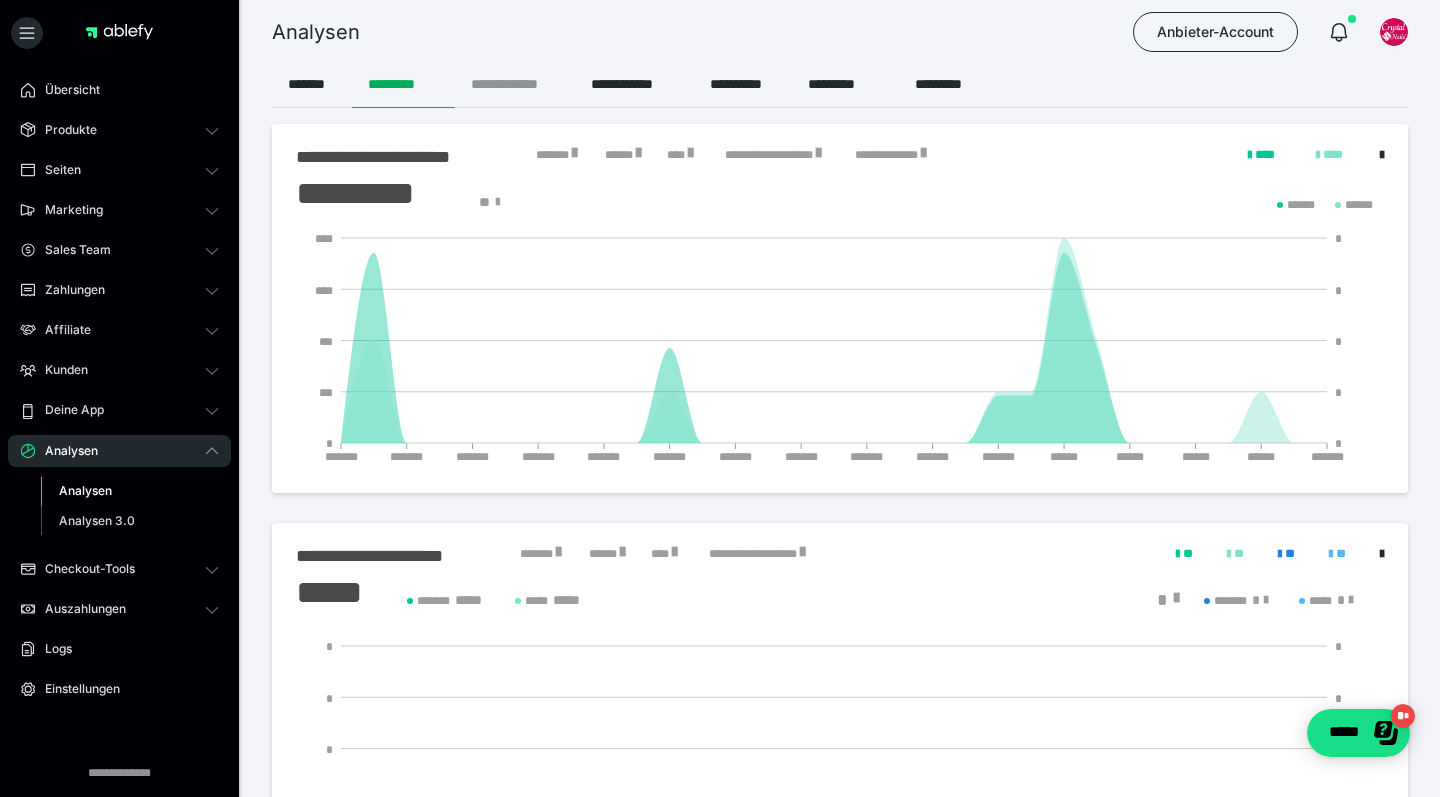 click on "**********" at bounding box center [515, 84] 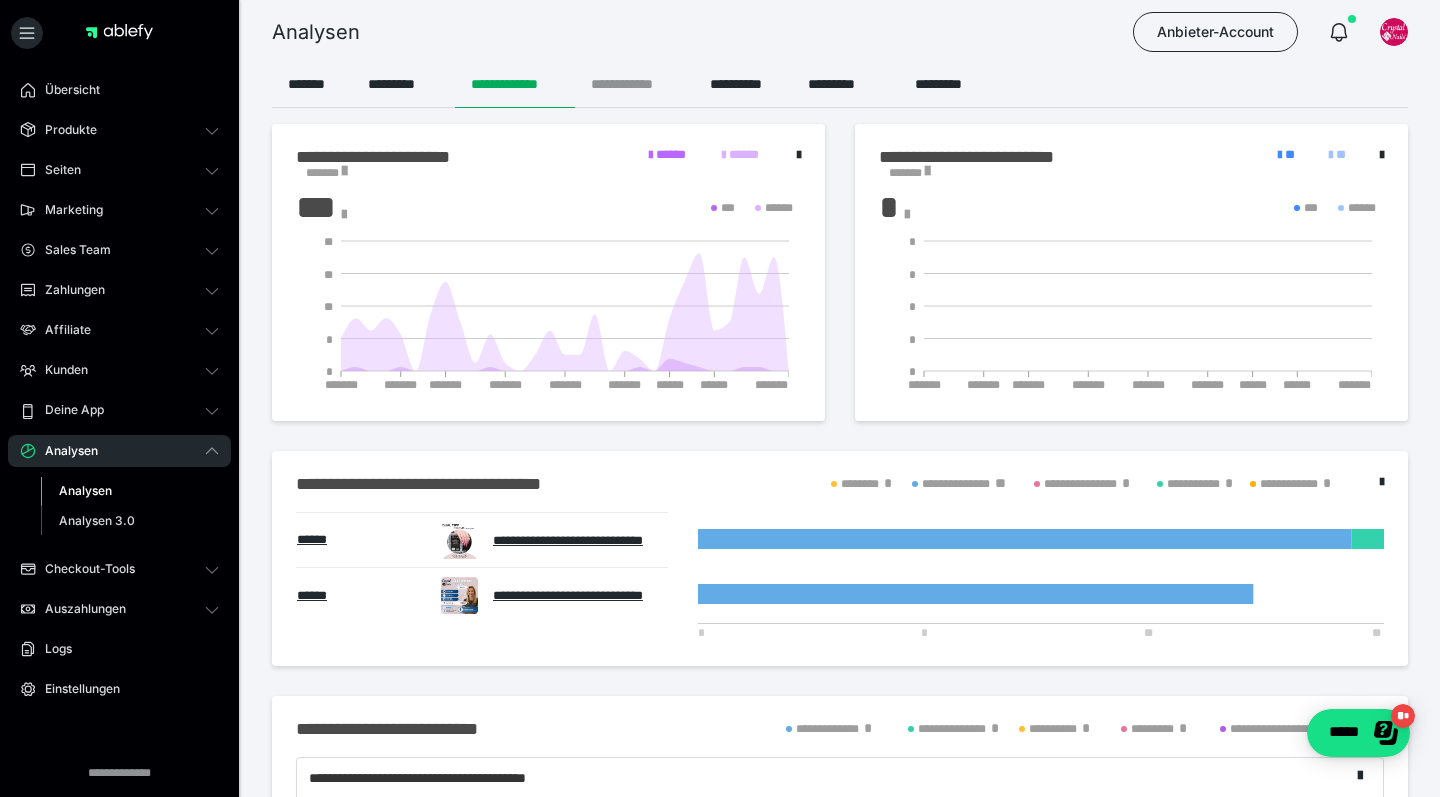 click on "**********" at bounding box center (634, 84) 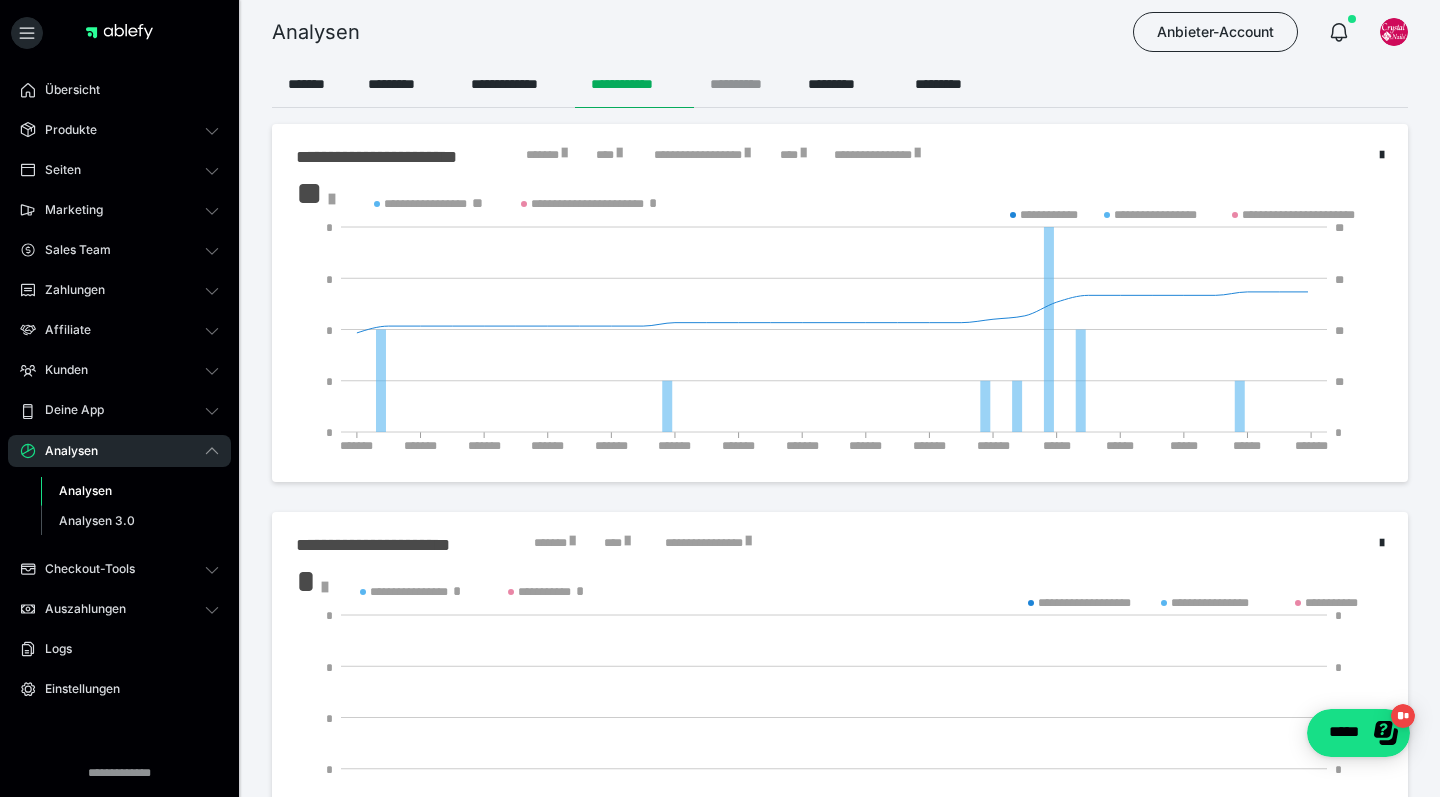 click on "**********" at bounding box center [743, 84] 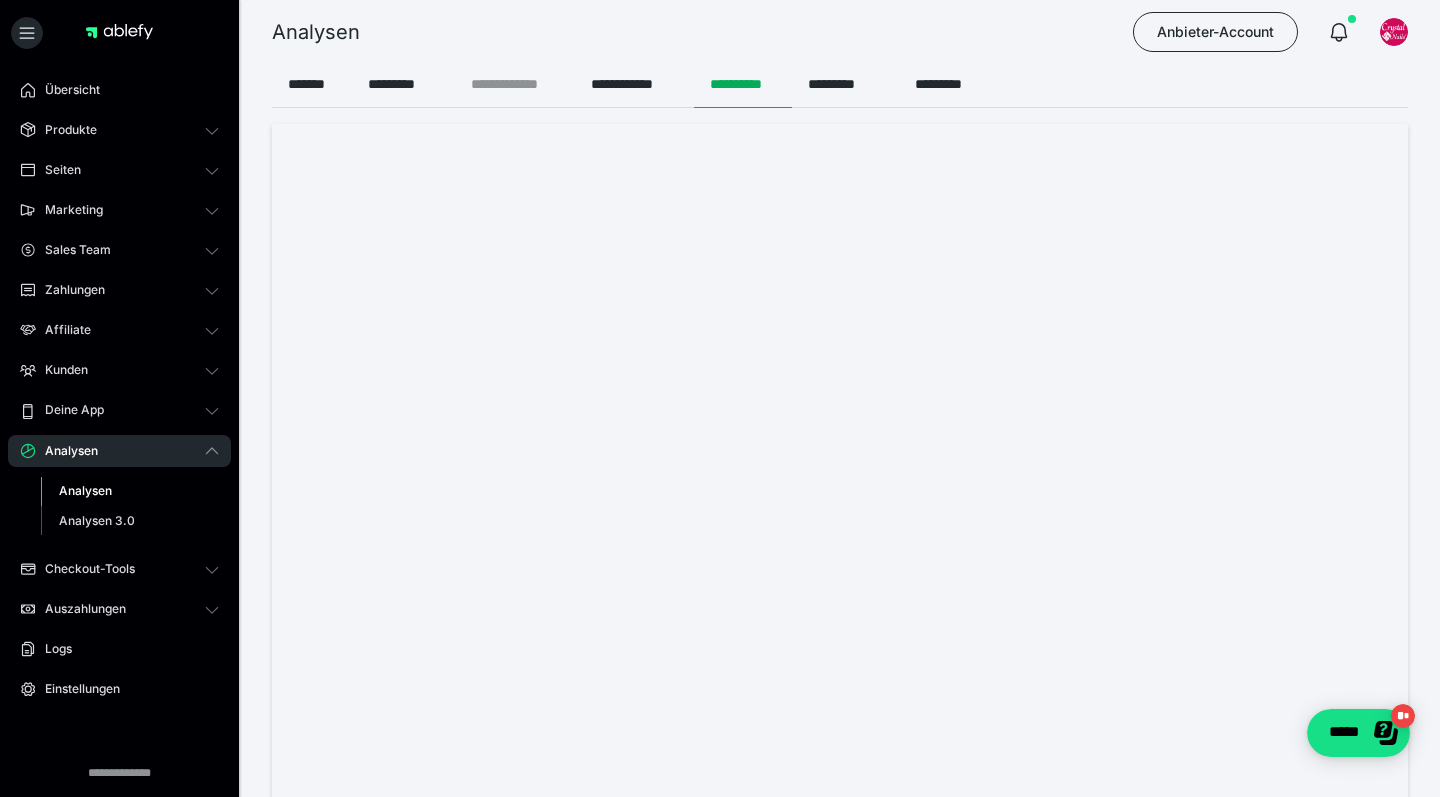 click on "**********" at bounding box center (515, 84) 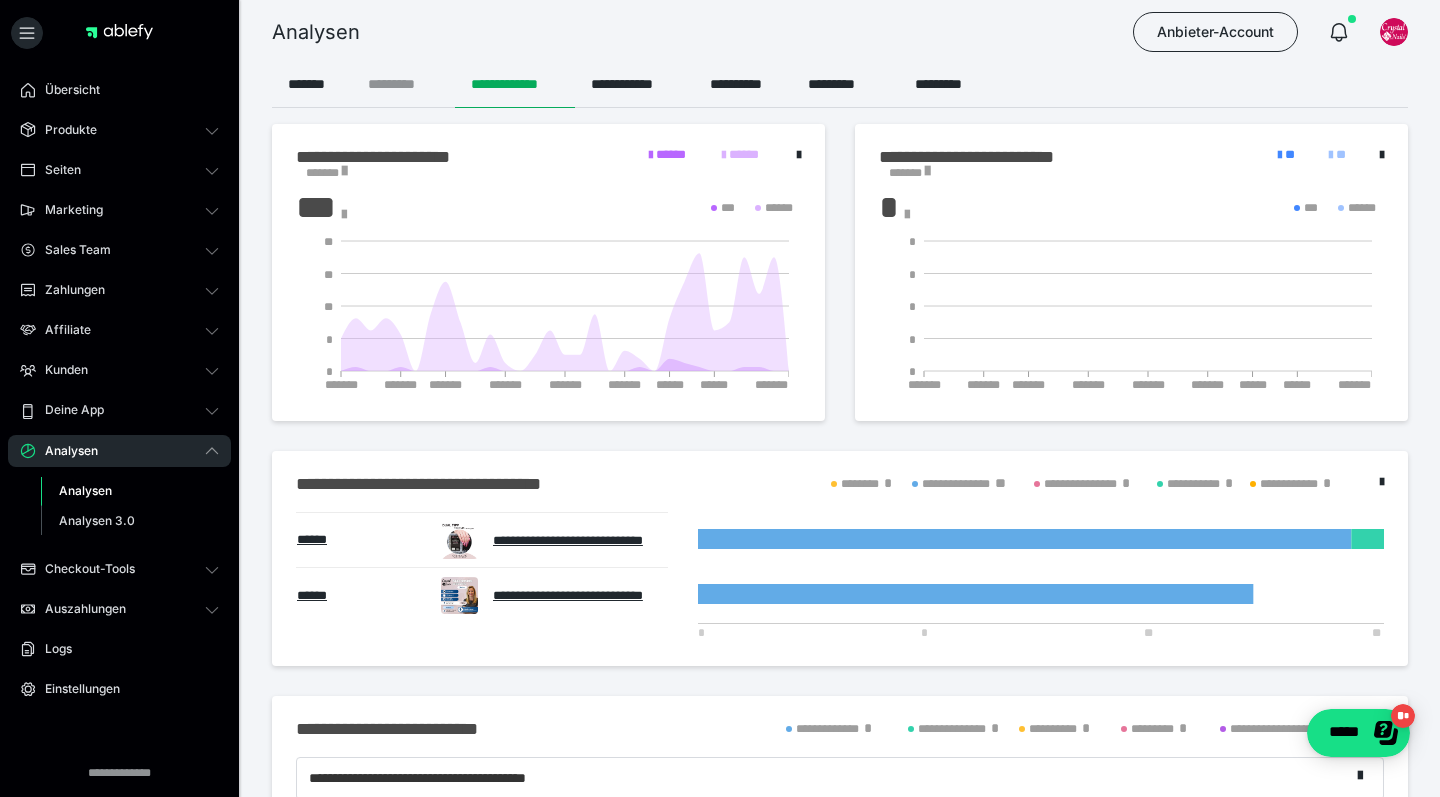 scroll, scrollTop: 0, scrollLeft: 0, axis: both 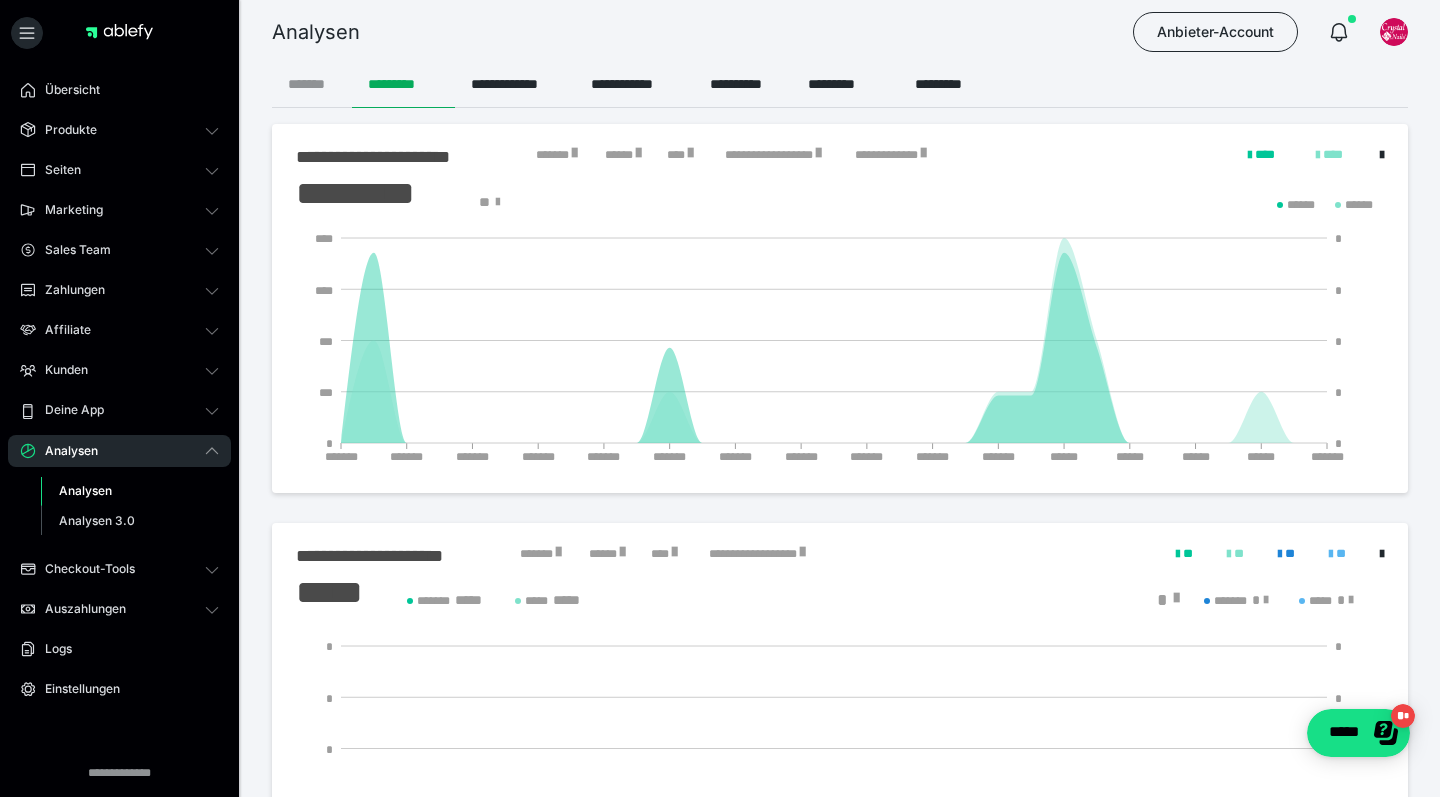 click on "*******" at bounding box center [312, 84] 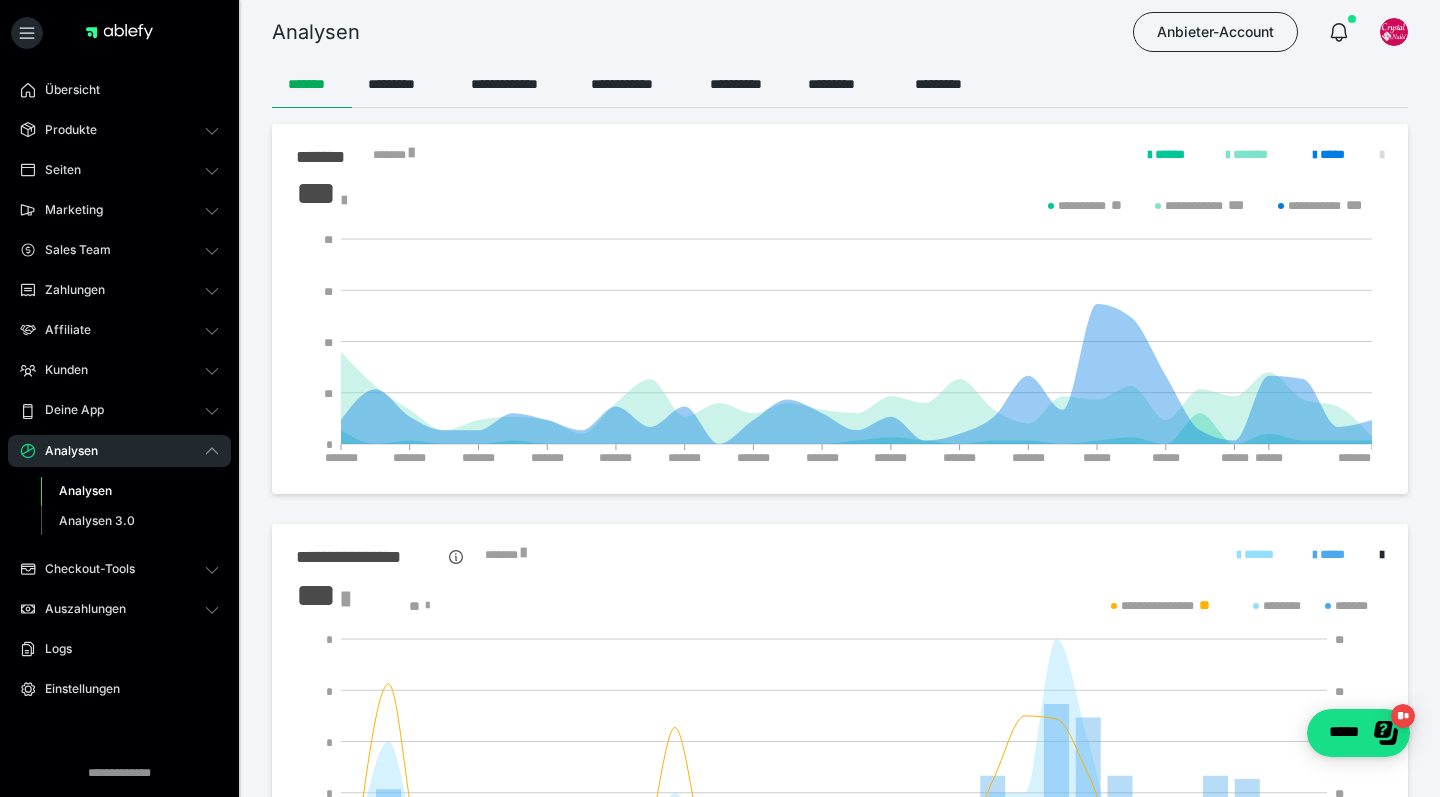click at bounding box center (1382, 155) 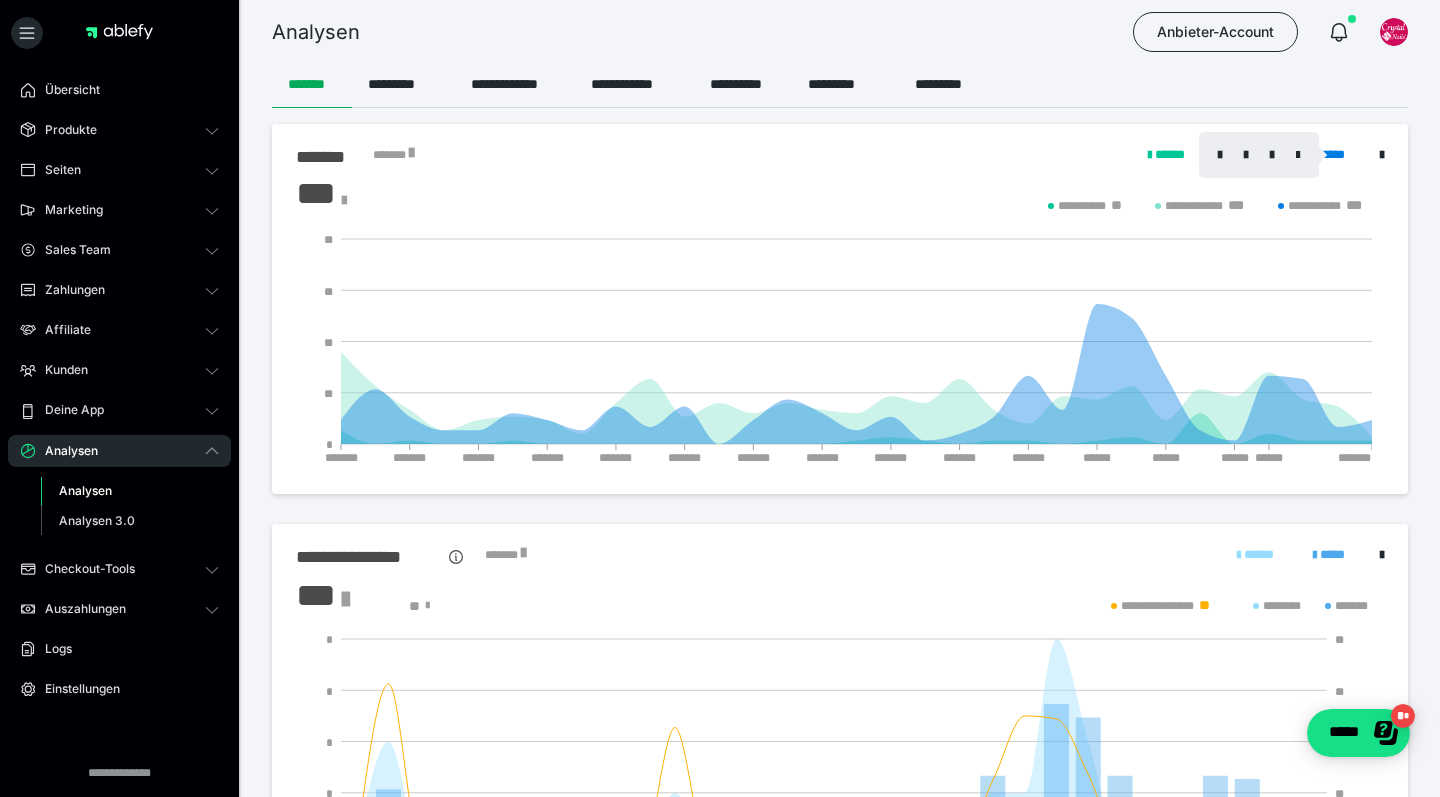 click at bounding box center (720, 398) 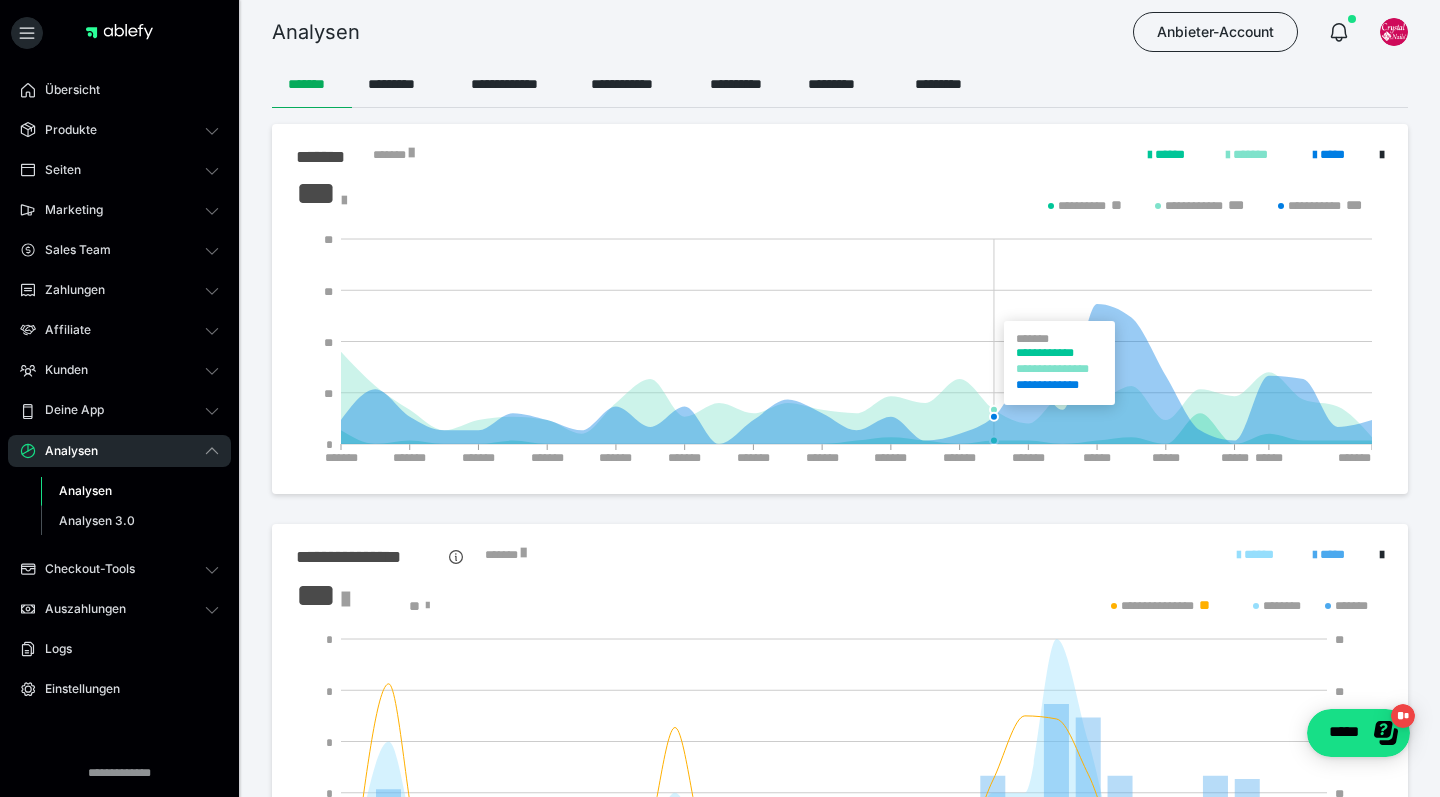 scroll, scrollTop: 0, scrollLeft: 0, axis: both 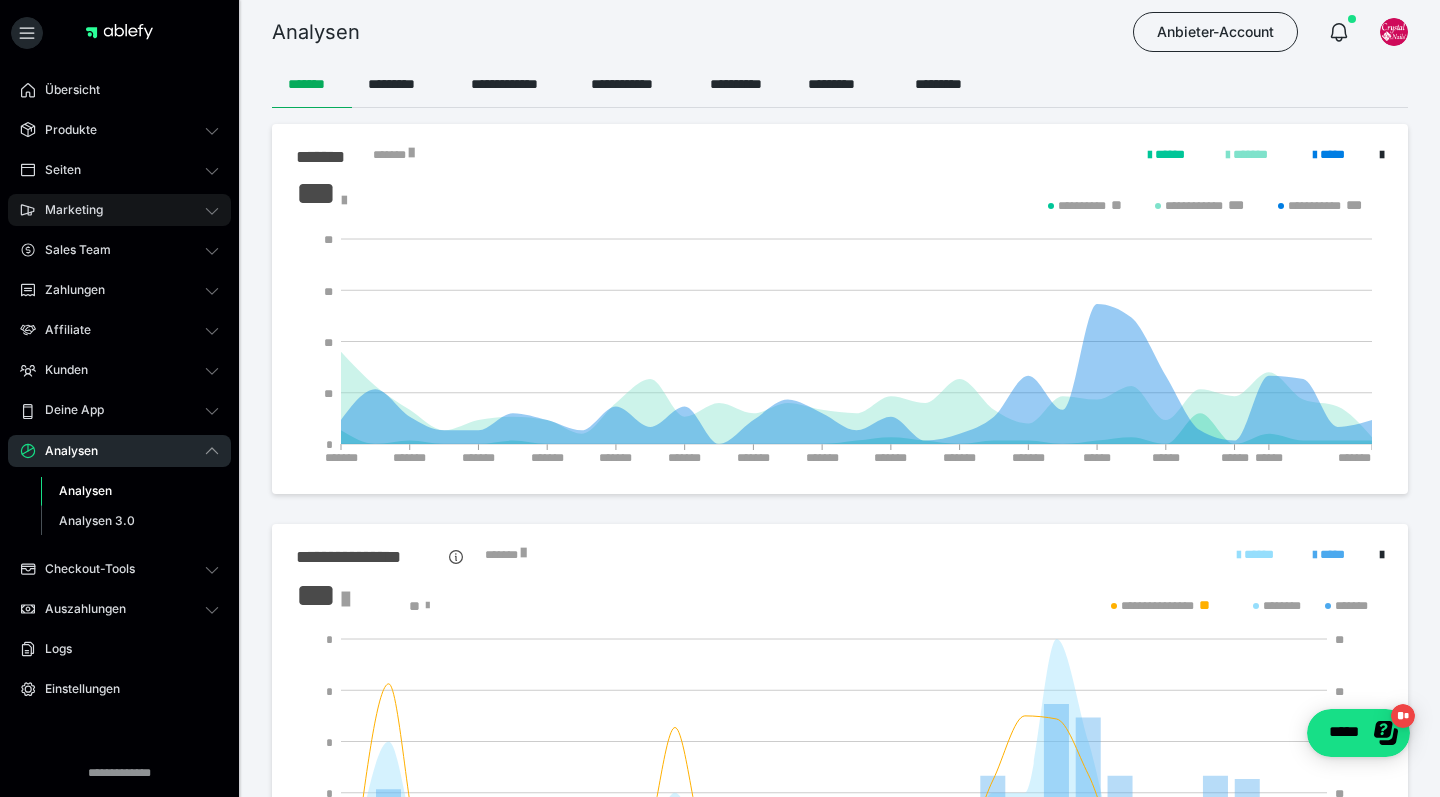 click on "Marketing" at bounding box center (67, 210) 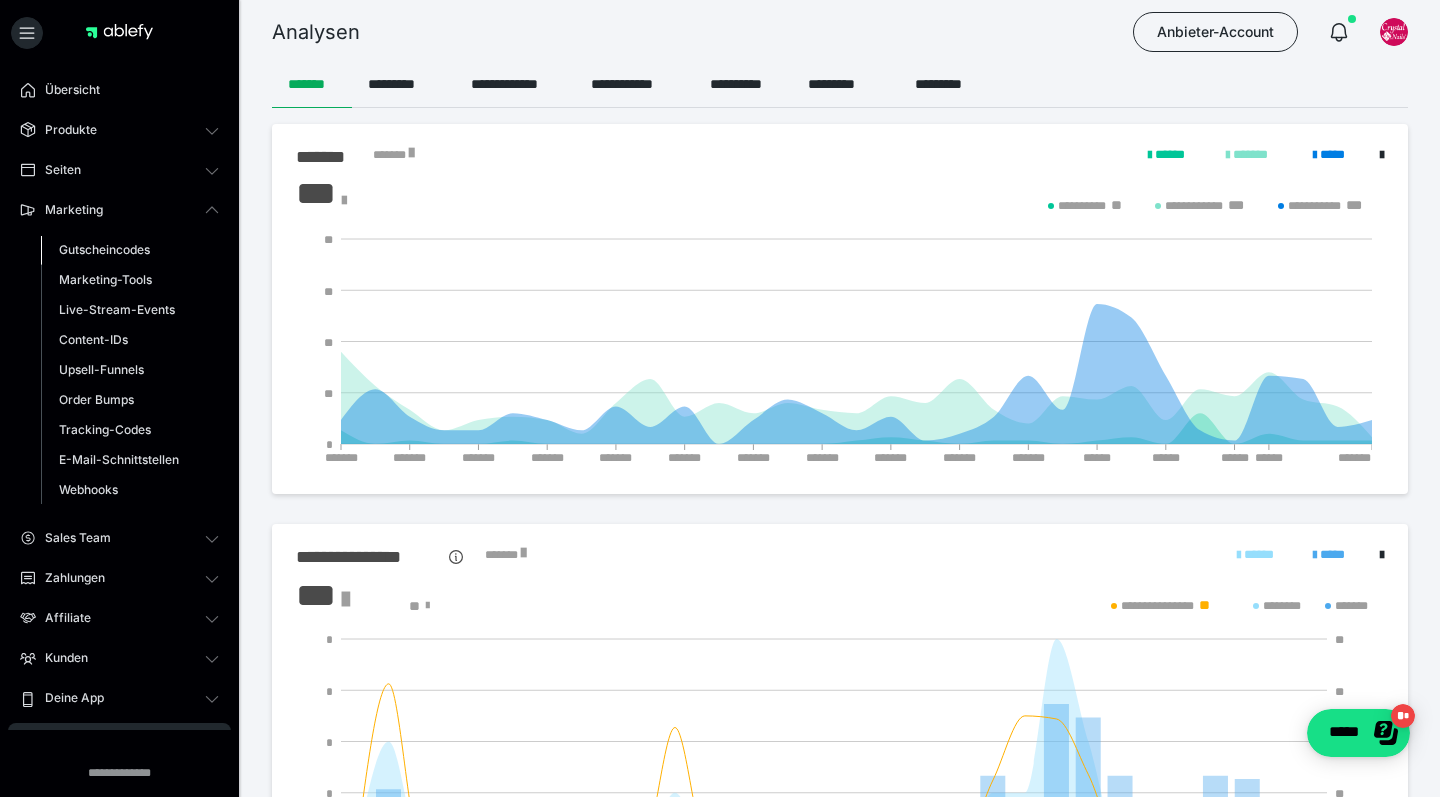 click on "Gutscheincodes" at bounding box center [104, 249] 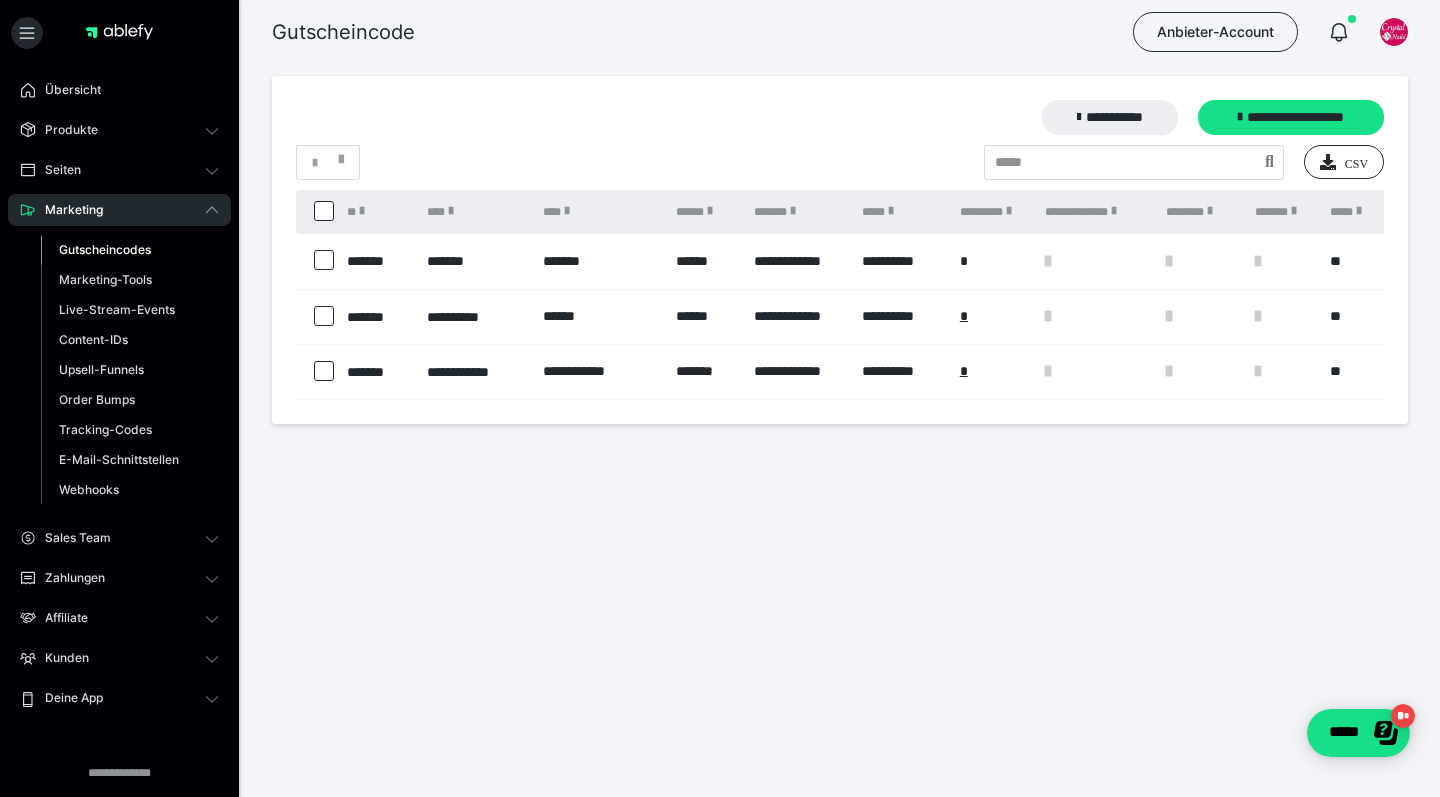 scroll, scrollTop: 0, scrollLeft: 0, axis: both 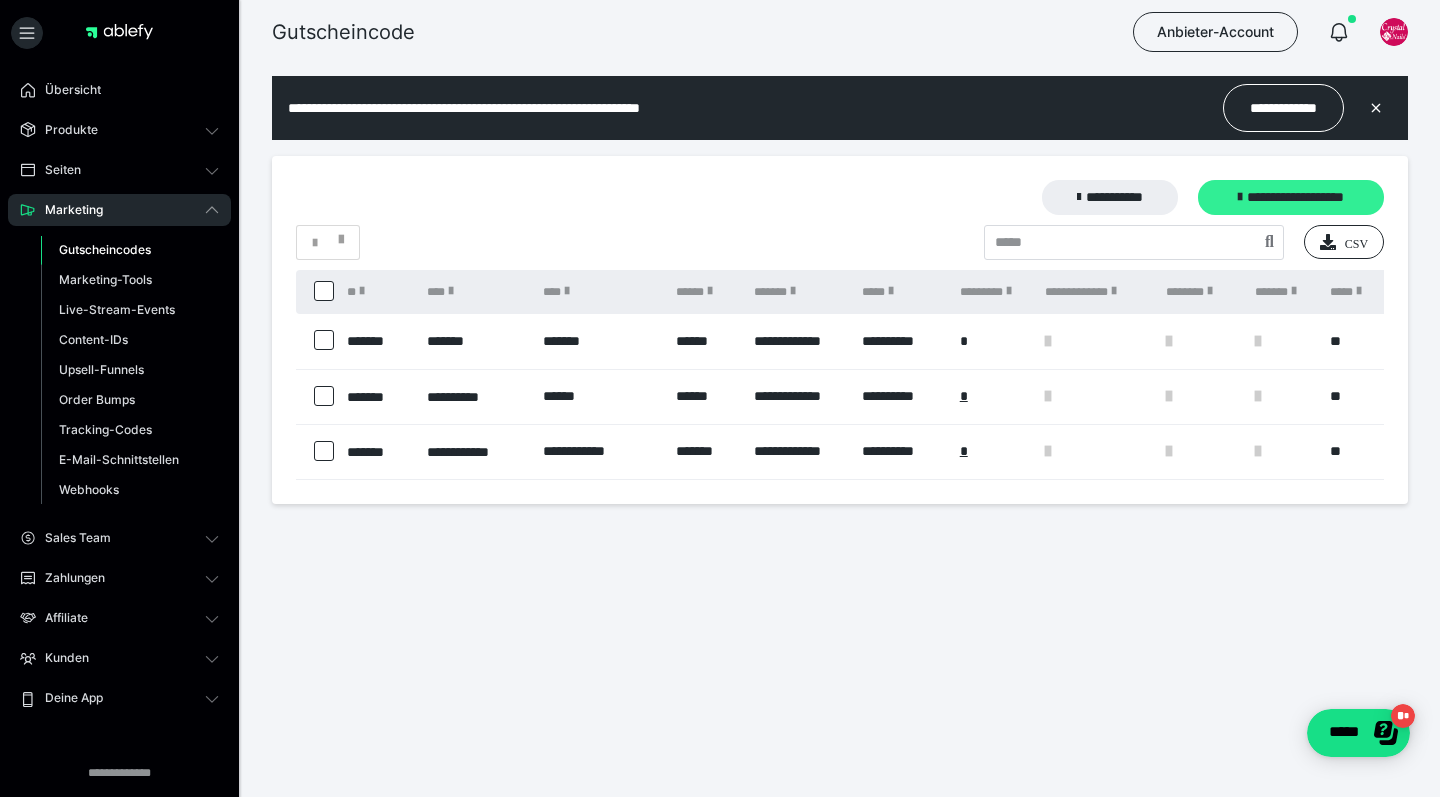 click on "**********" at bounding box center [1291, 197] 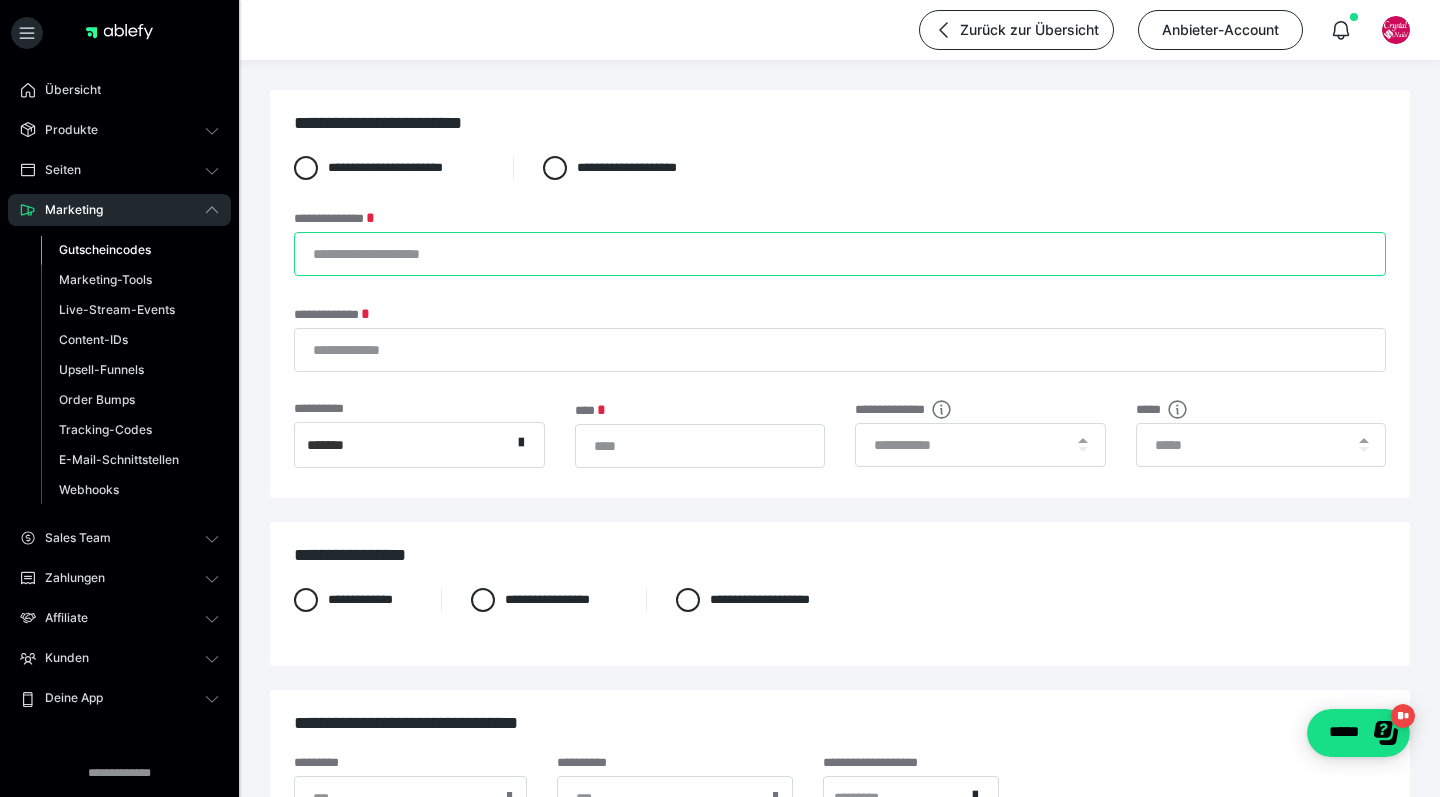 click on "**********" at bounding box center (840, 254) 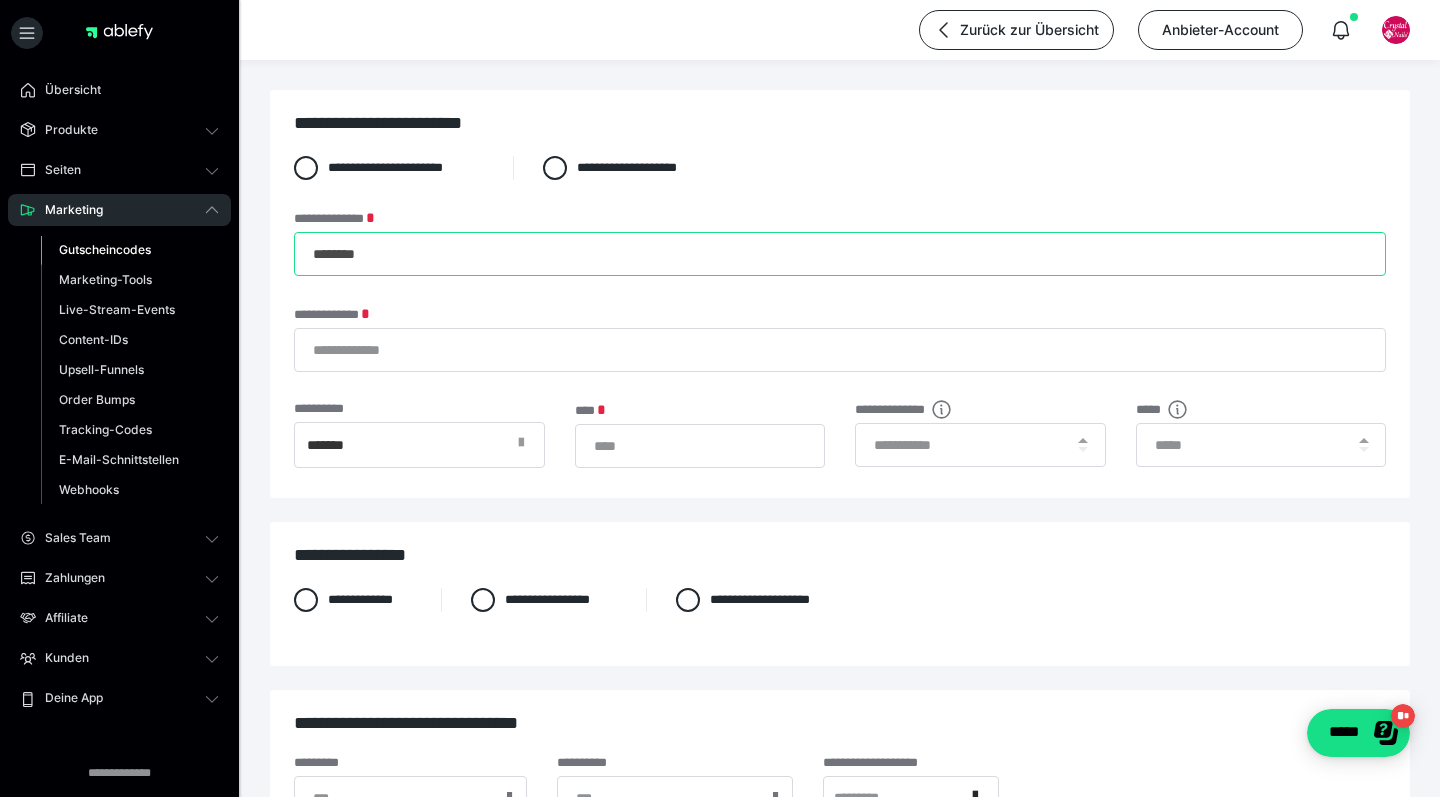 type on "********" 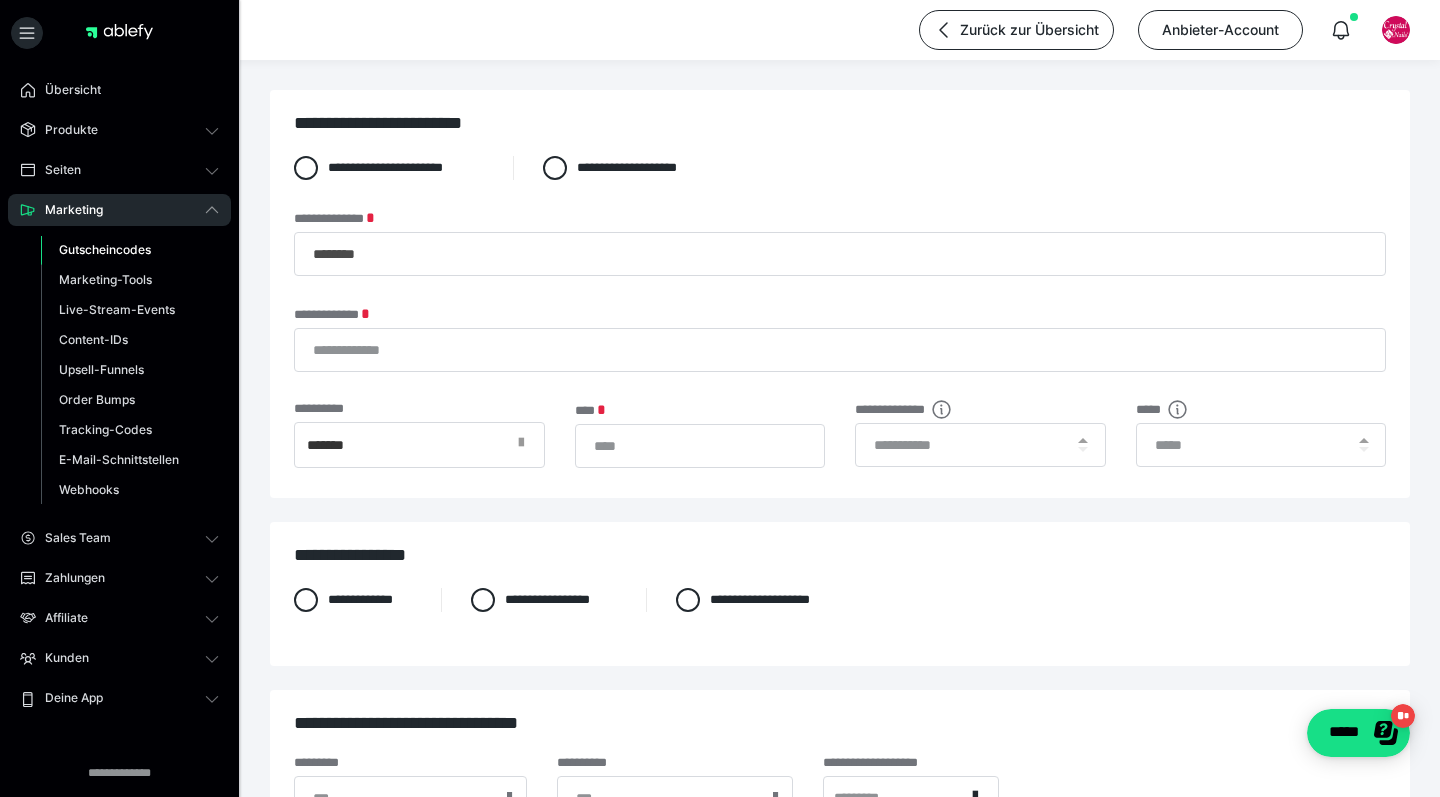 click at bounding box center [521, 443] 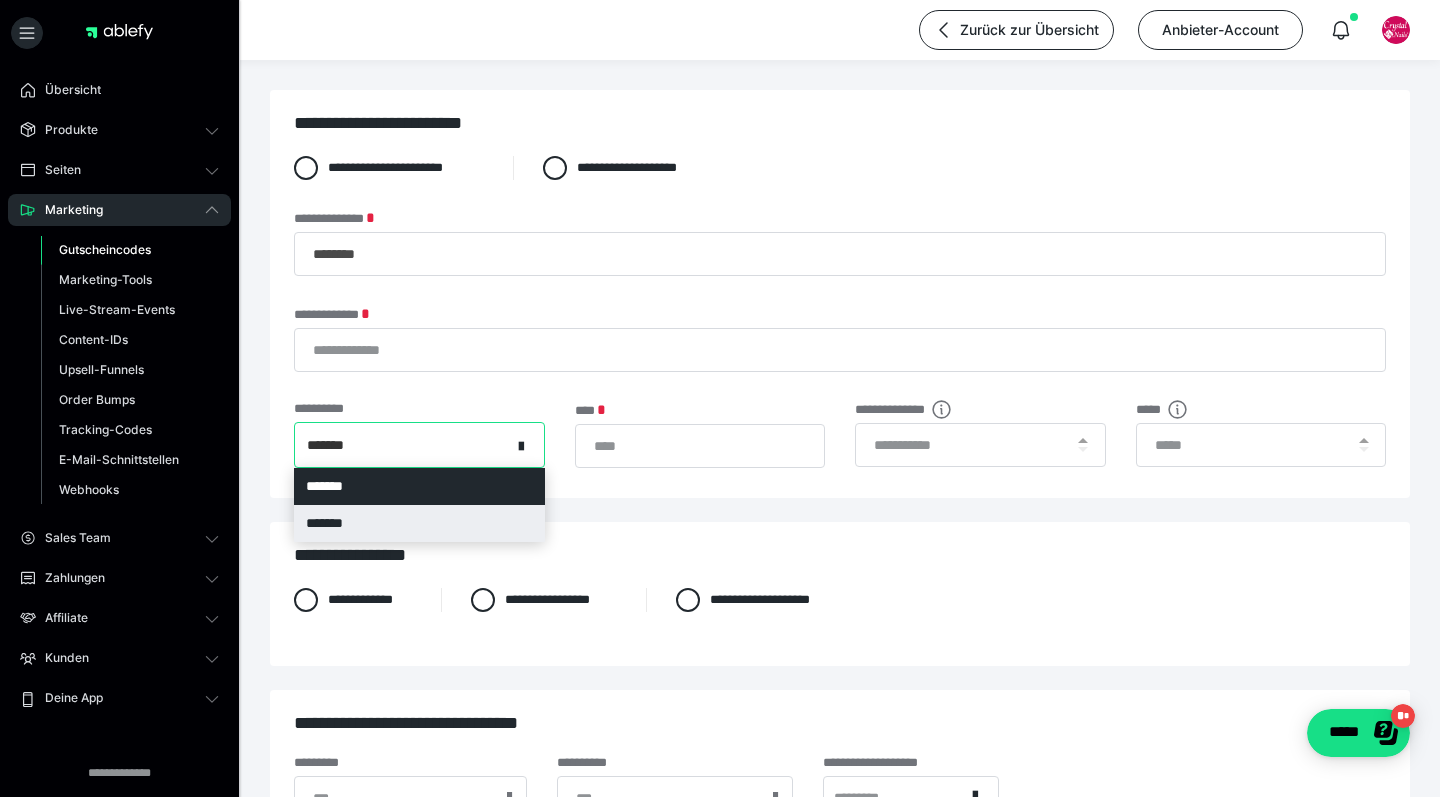 click on "*******" at bounding box center (419, 523) 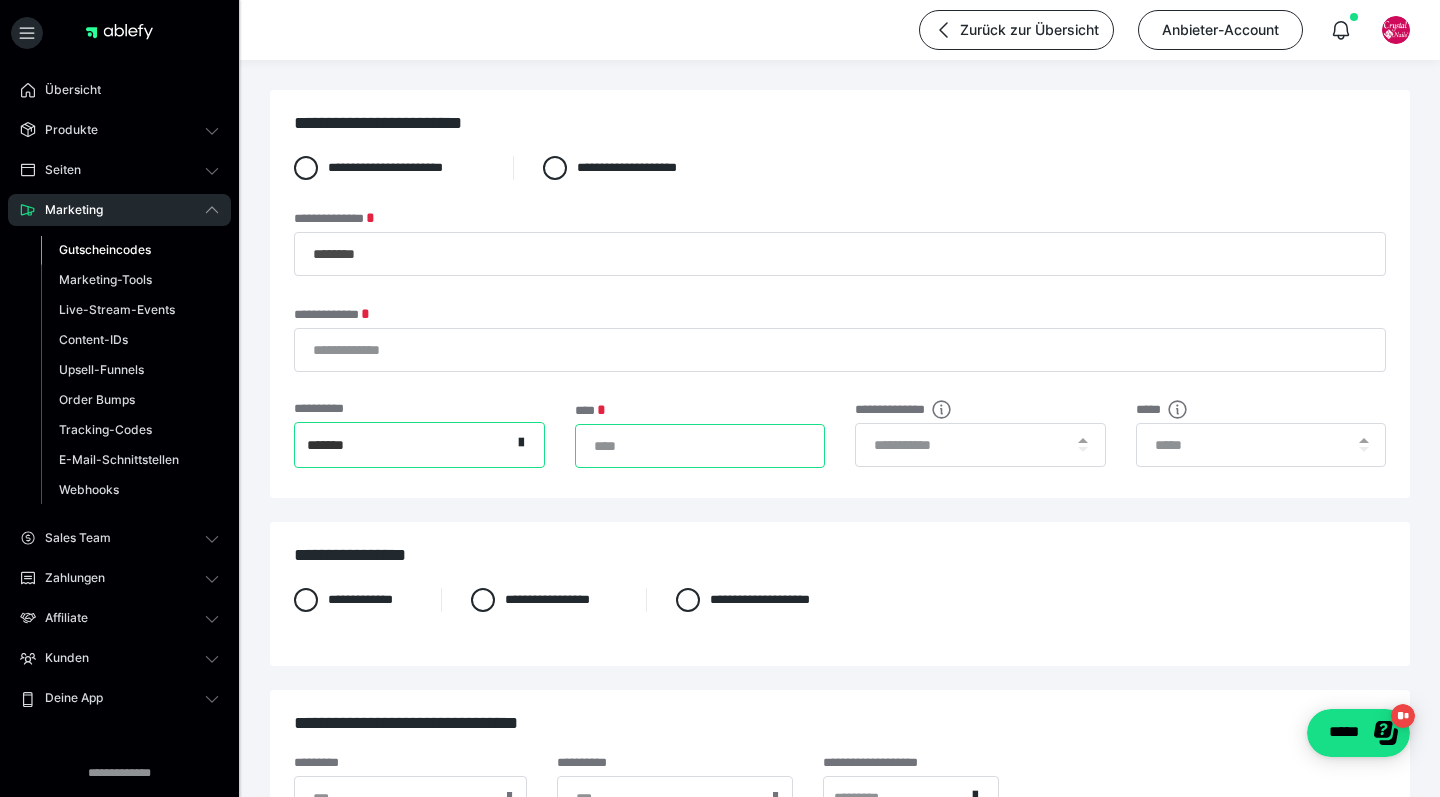 click on "*" at bounding box center (700, 446) 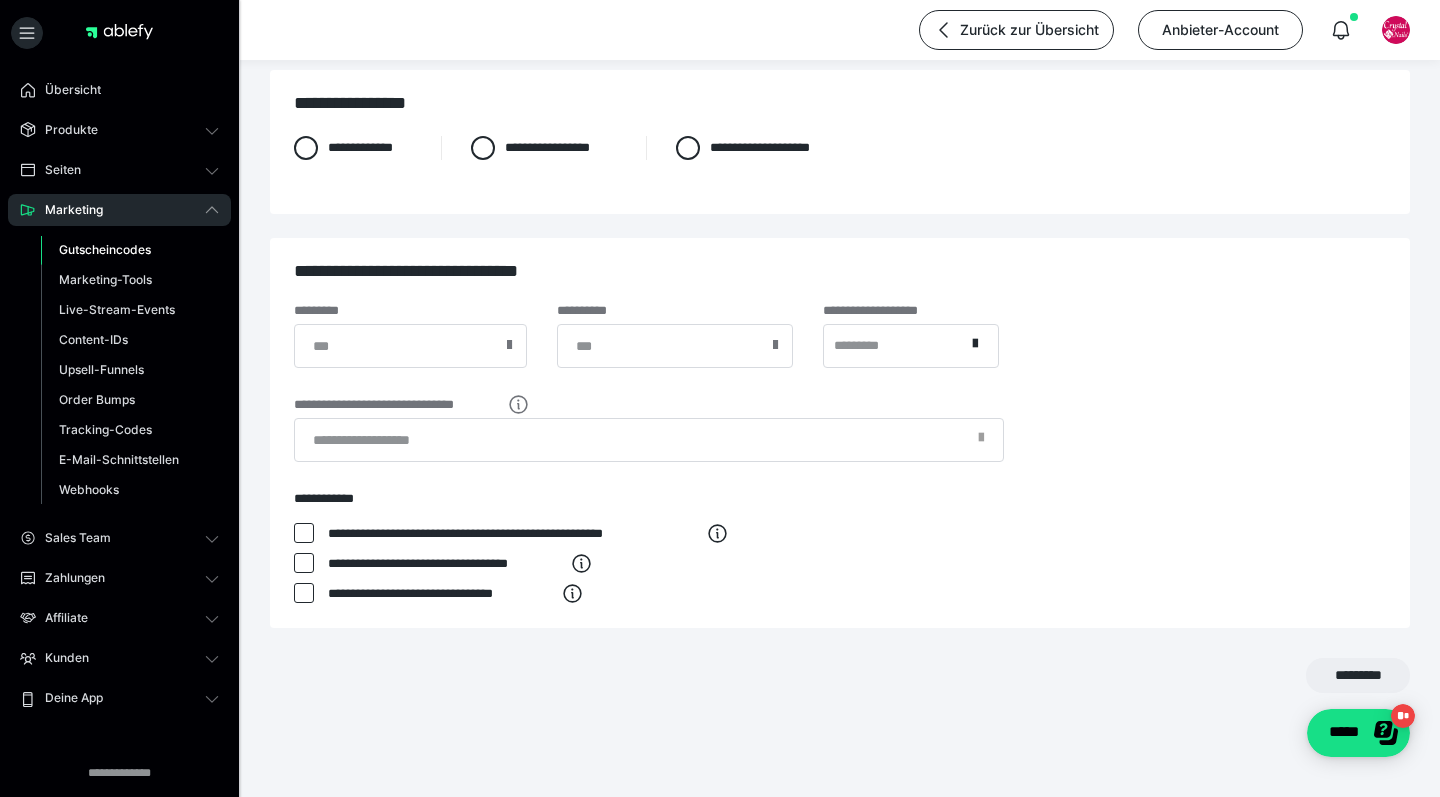 scroll, scrollTop: 452, scrollLeft: 0, axis: vertical 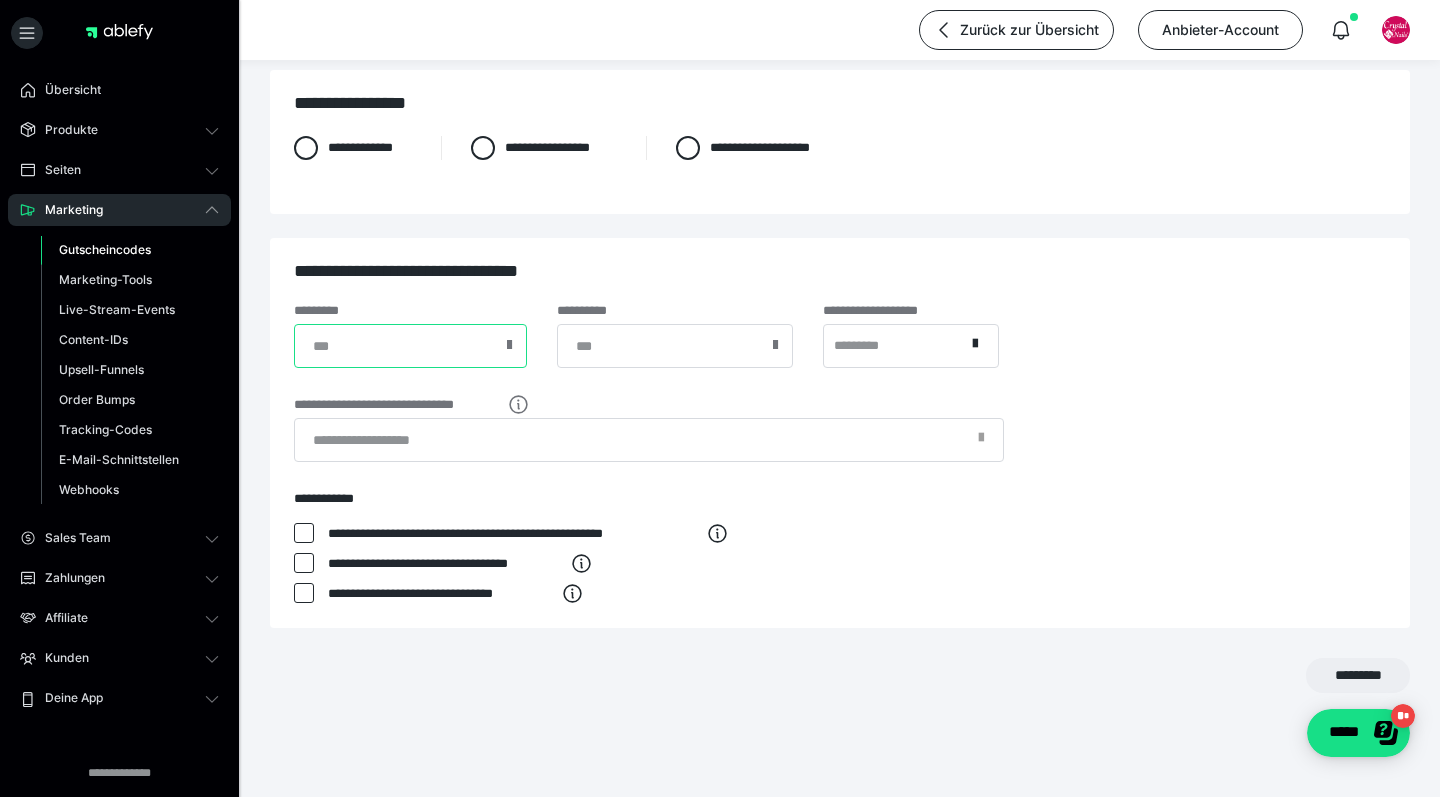 click at bounding box center [410, 346] 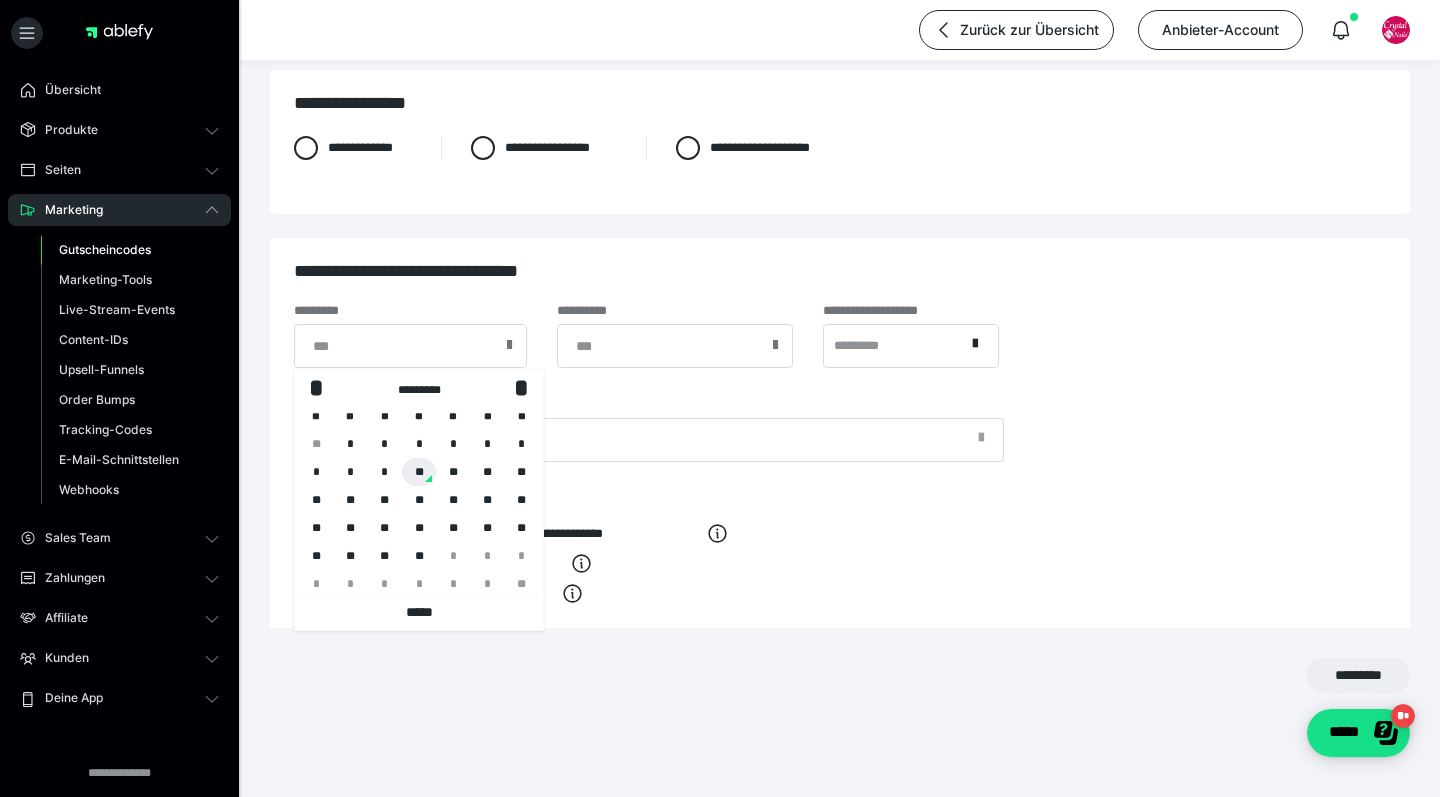 click on "**" at bounding box center (419, 472) 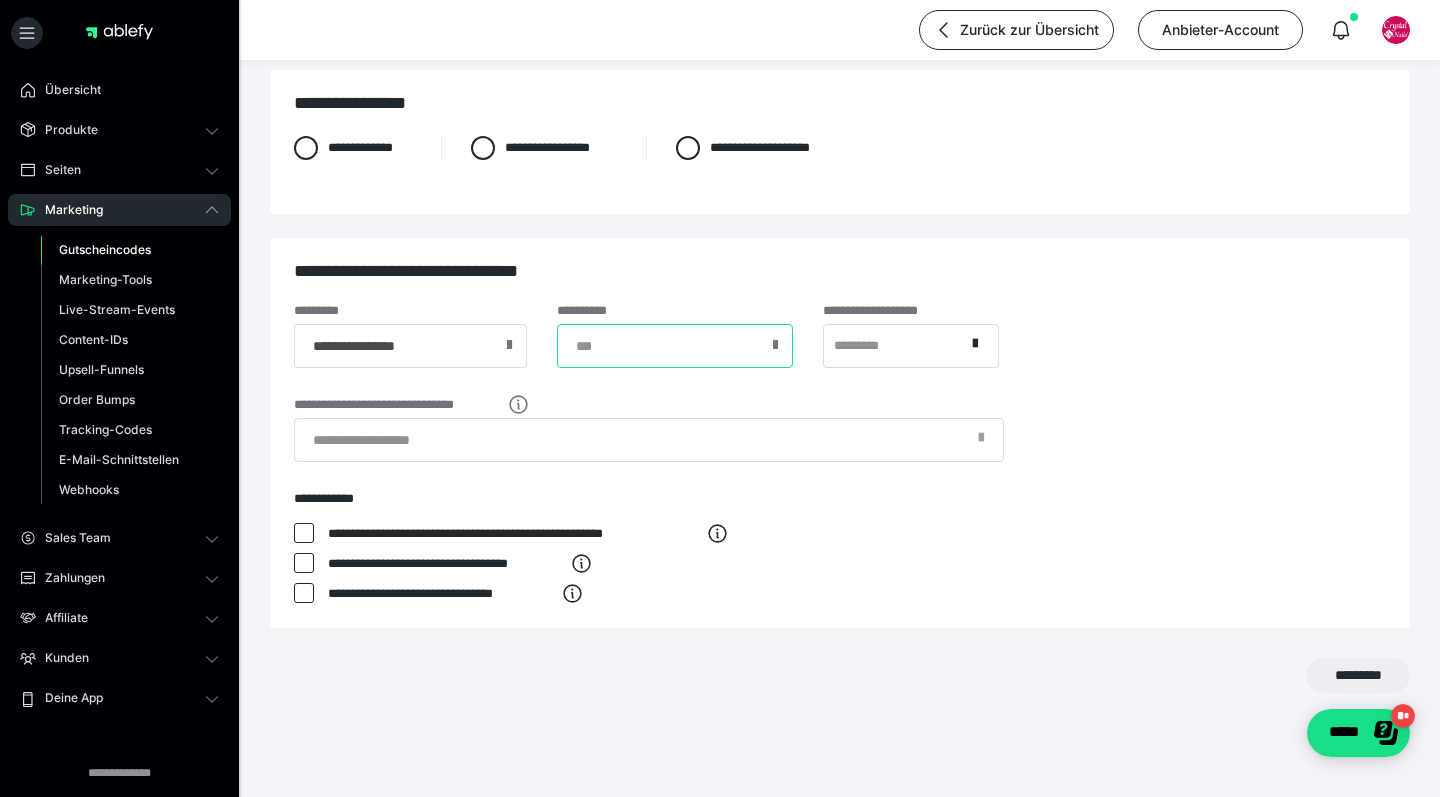 click at bounding box center [675, 346] 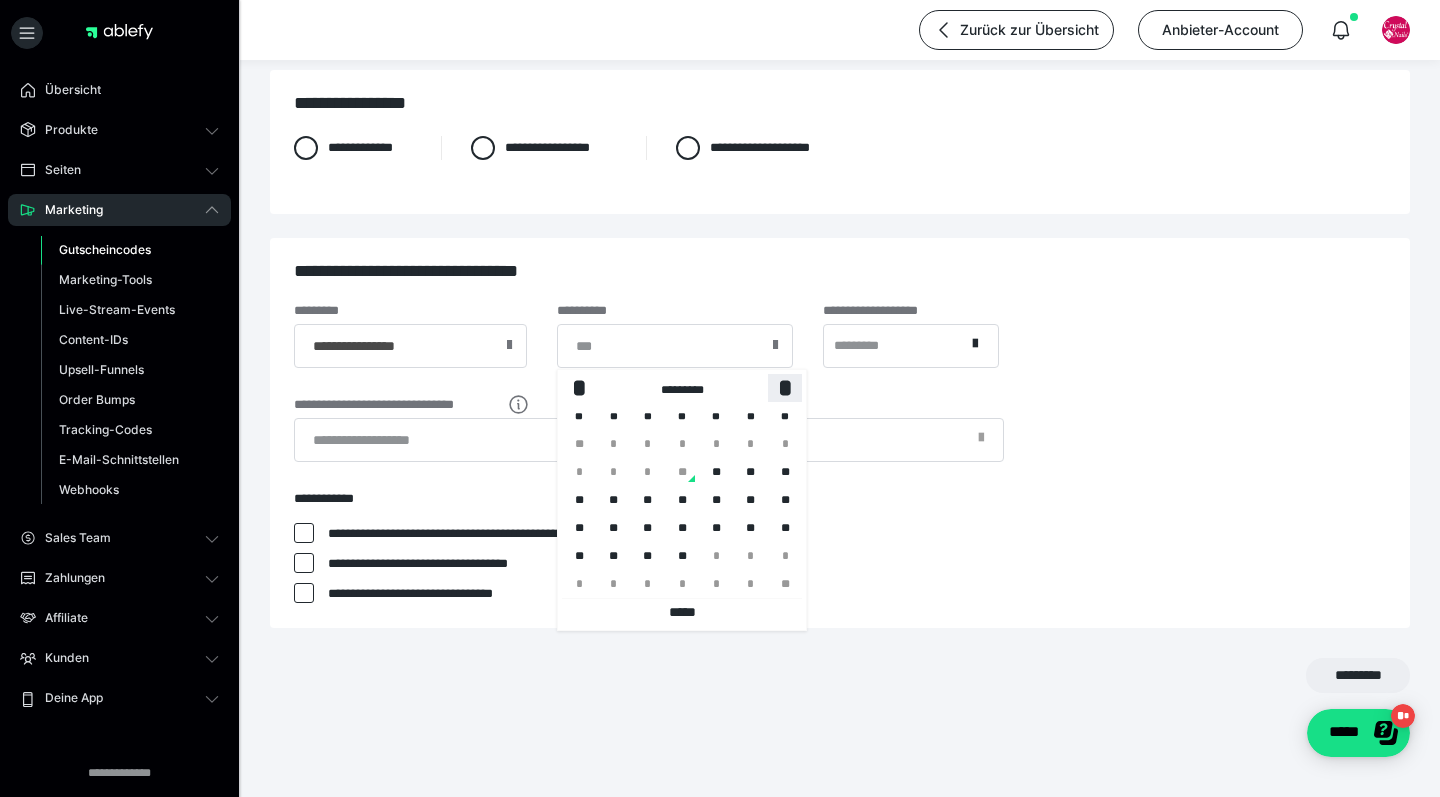 click on "*" at bounding box center (785, 387) 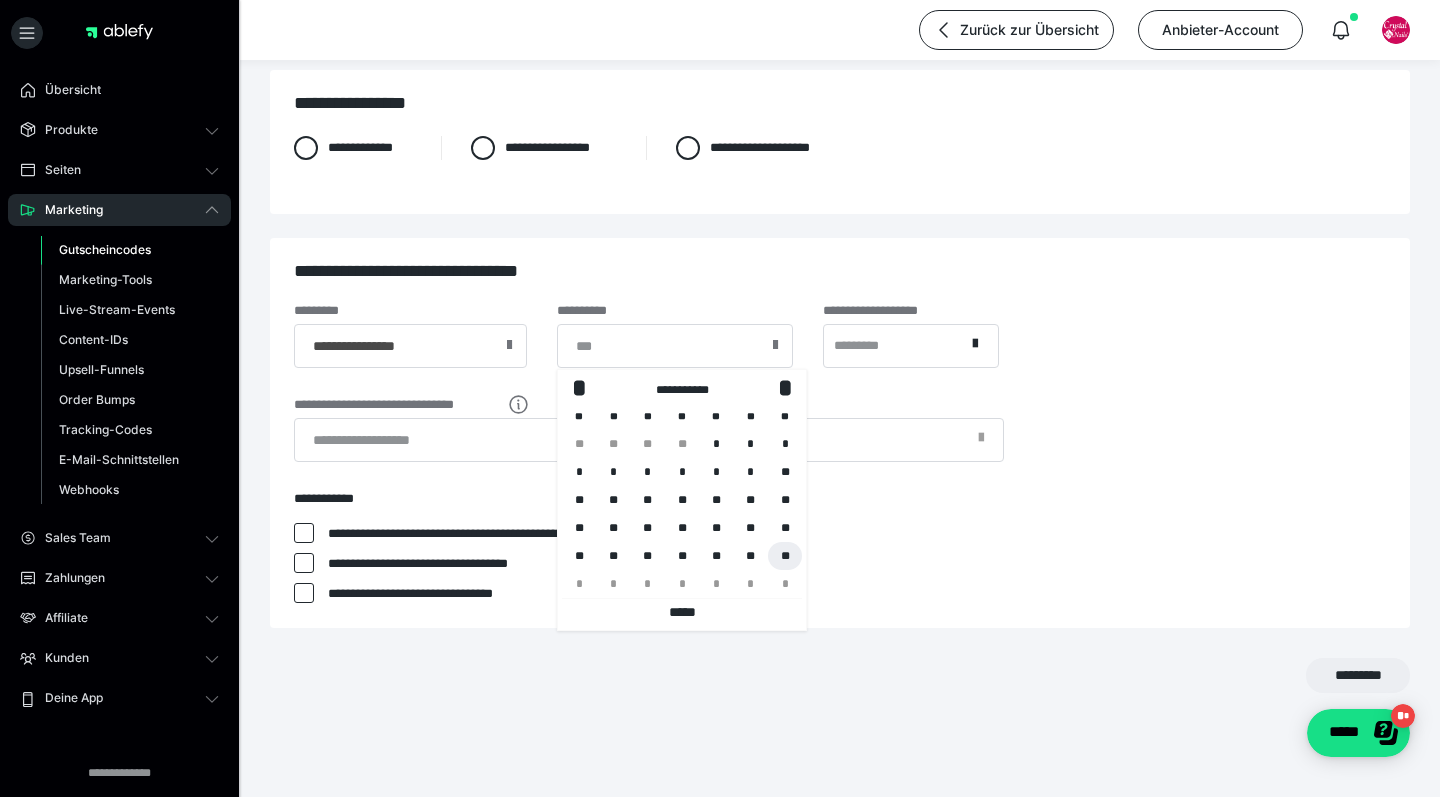 click on "**" at bounding box center [785, 556] 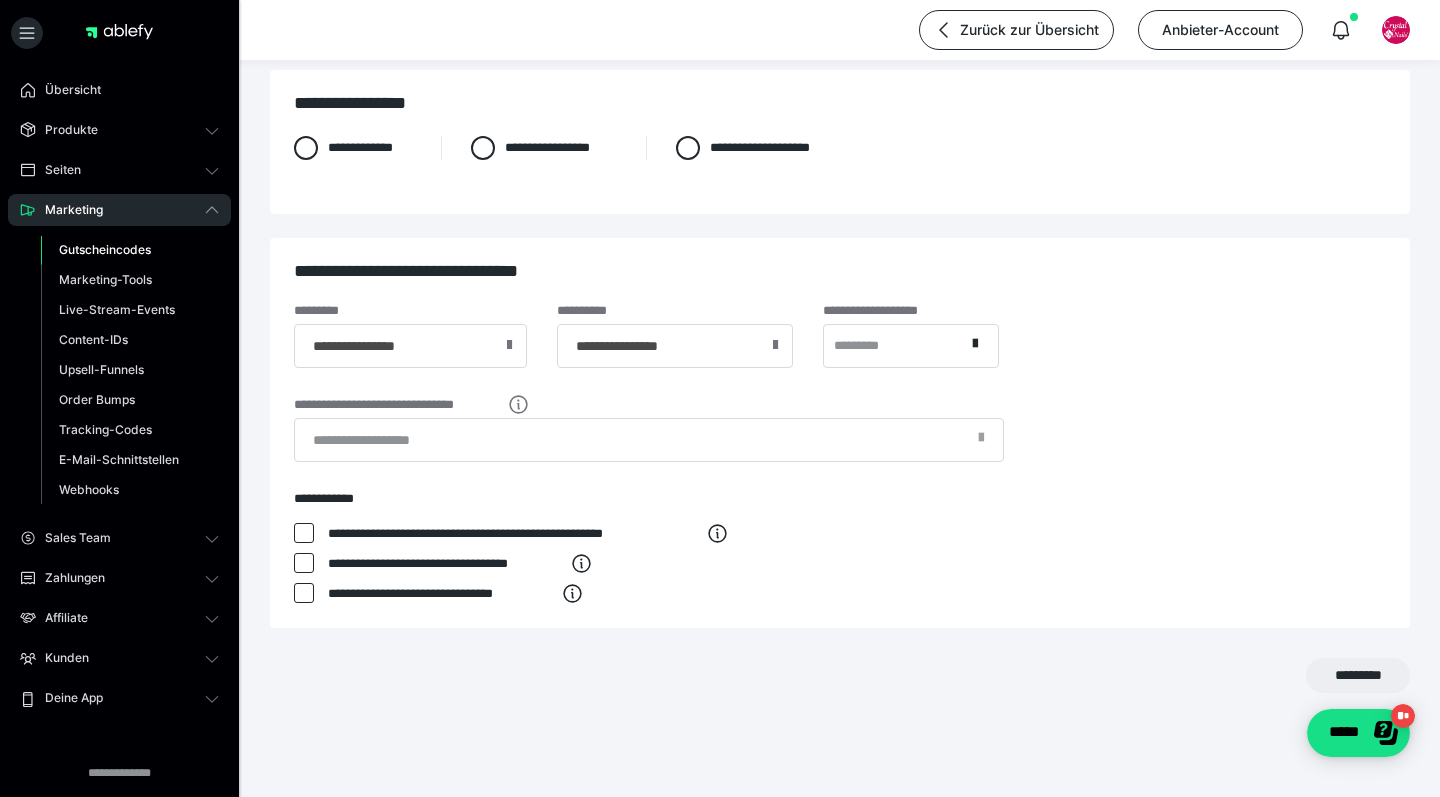 click on "*********" at bounding box center (840, 675) 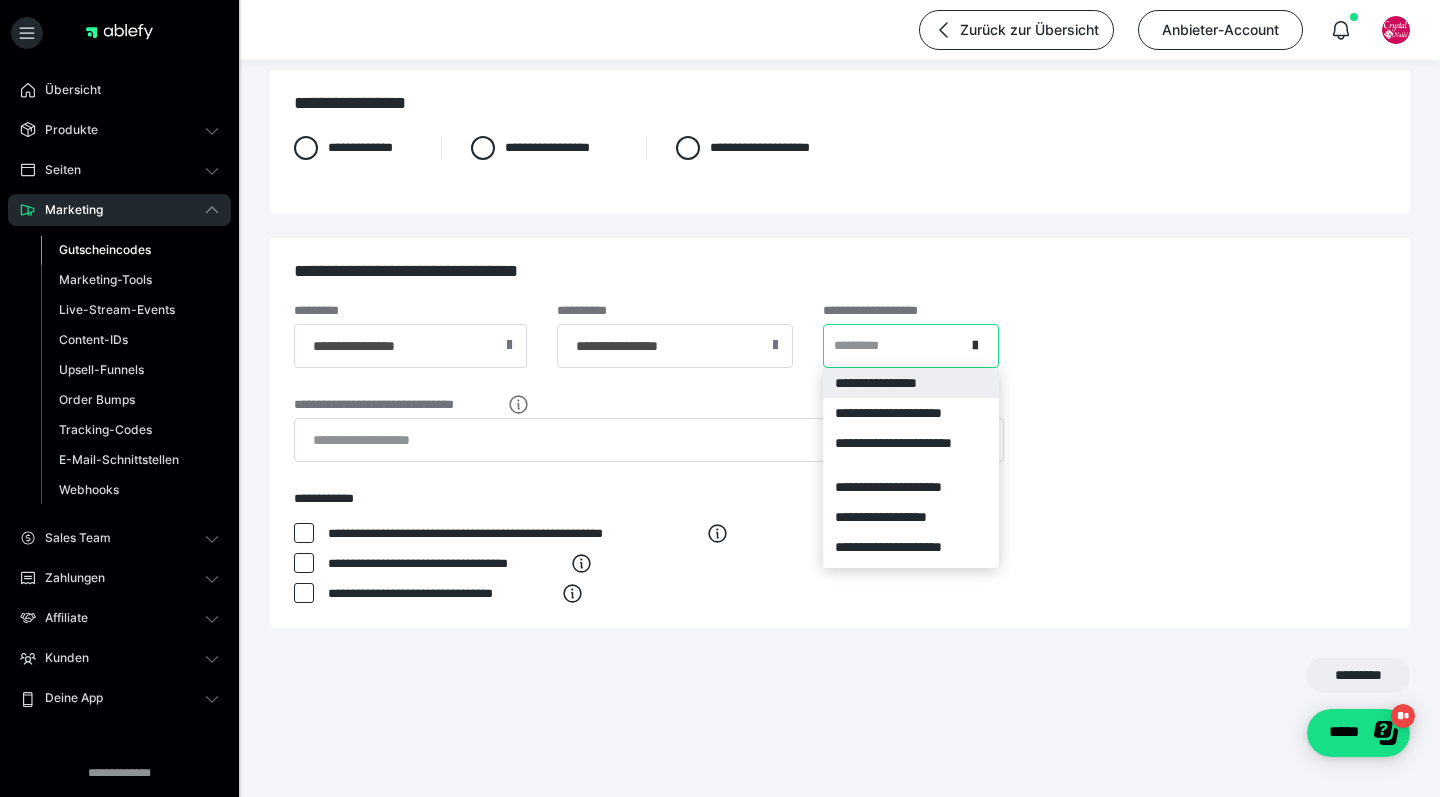 click at bounding box center (975, 342) 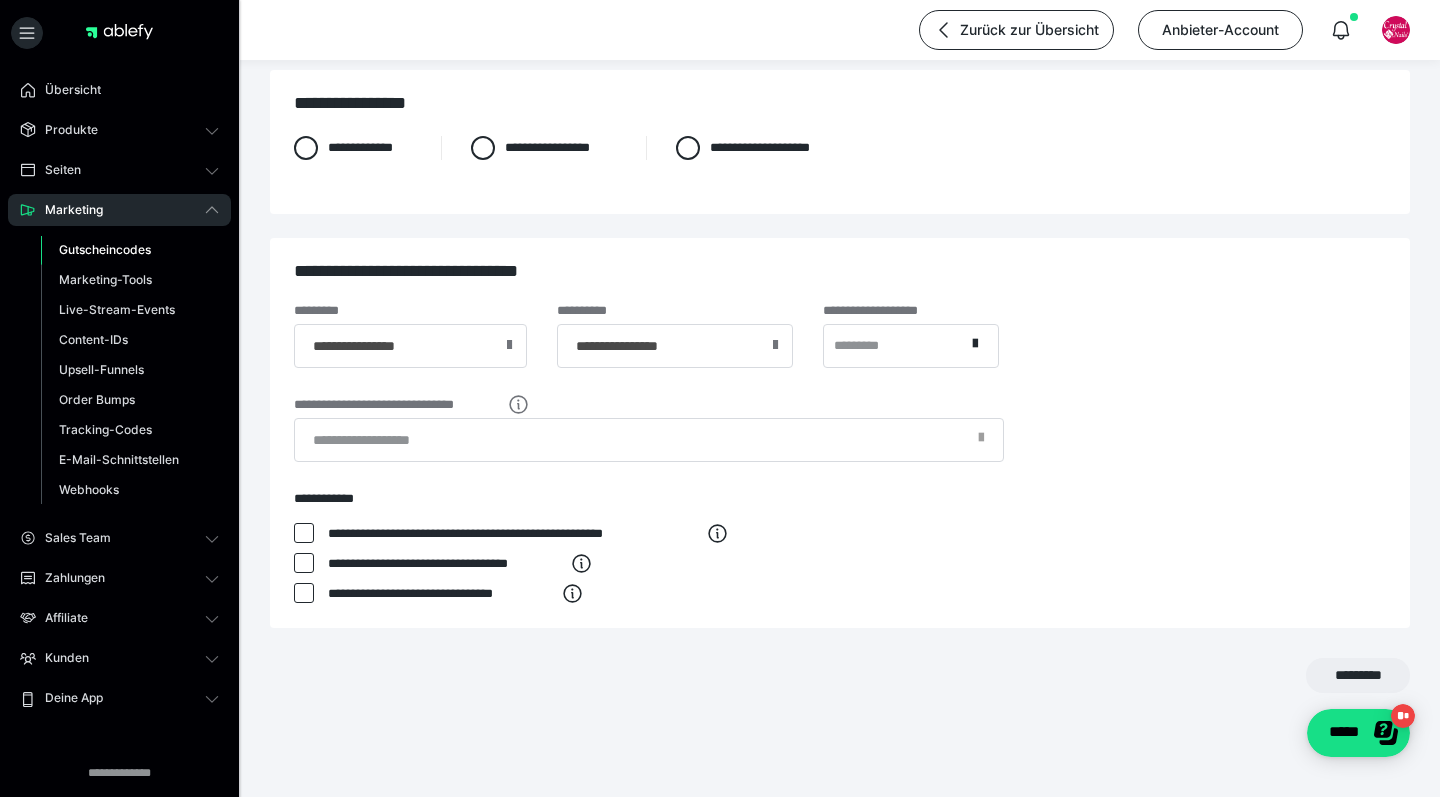 click on "**********" at bounding box center [840, 351] 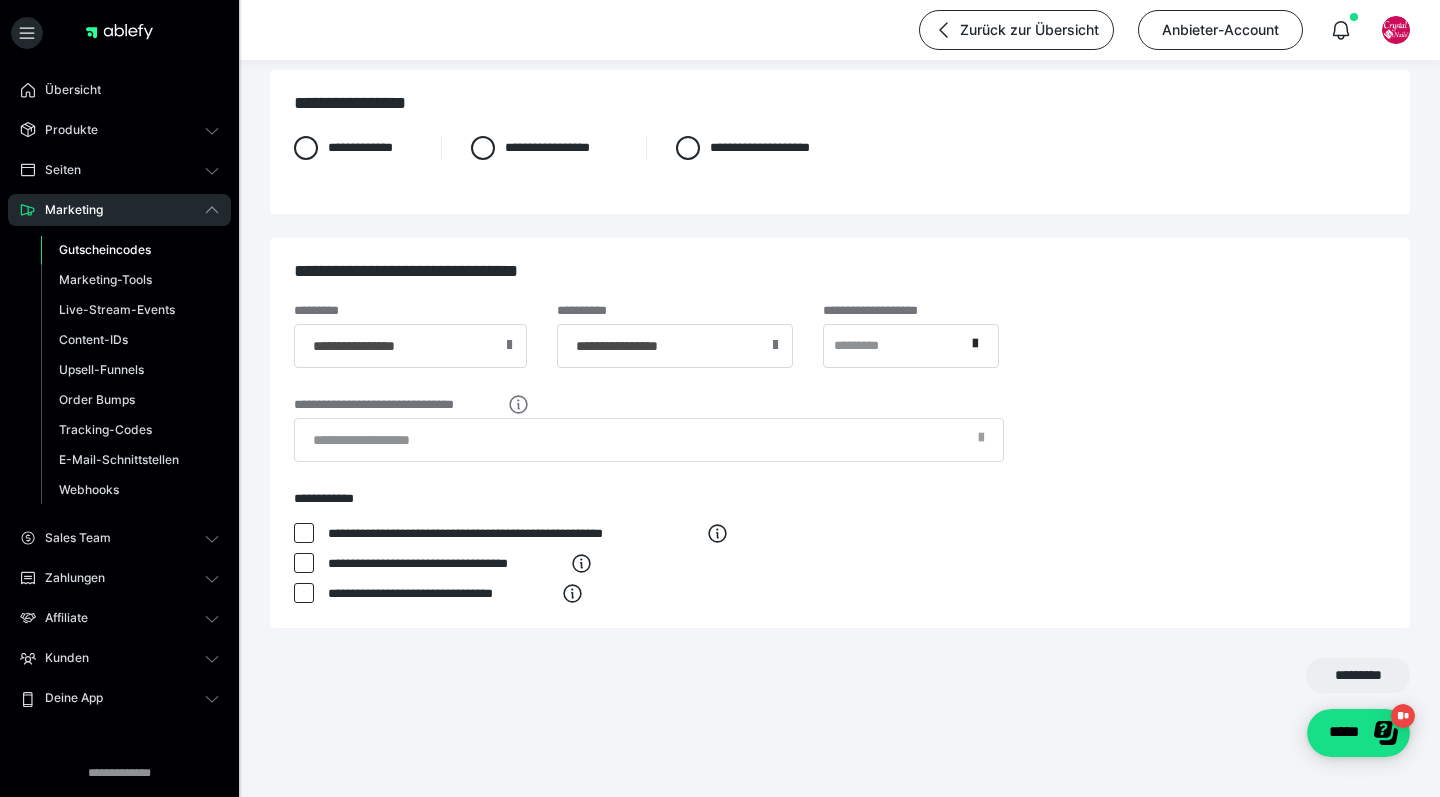 click at bounding box center [304, 533] 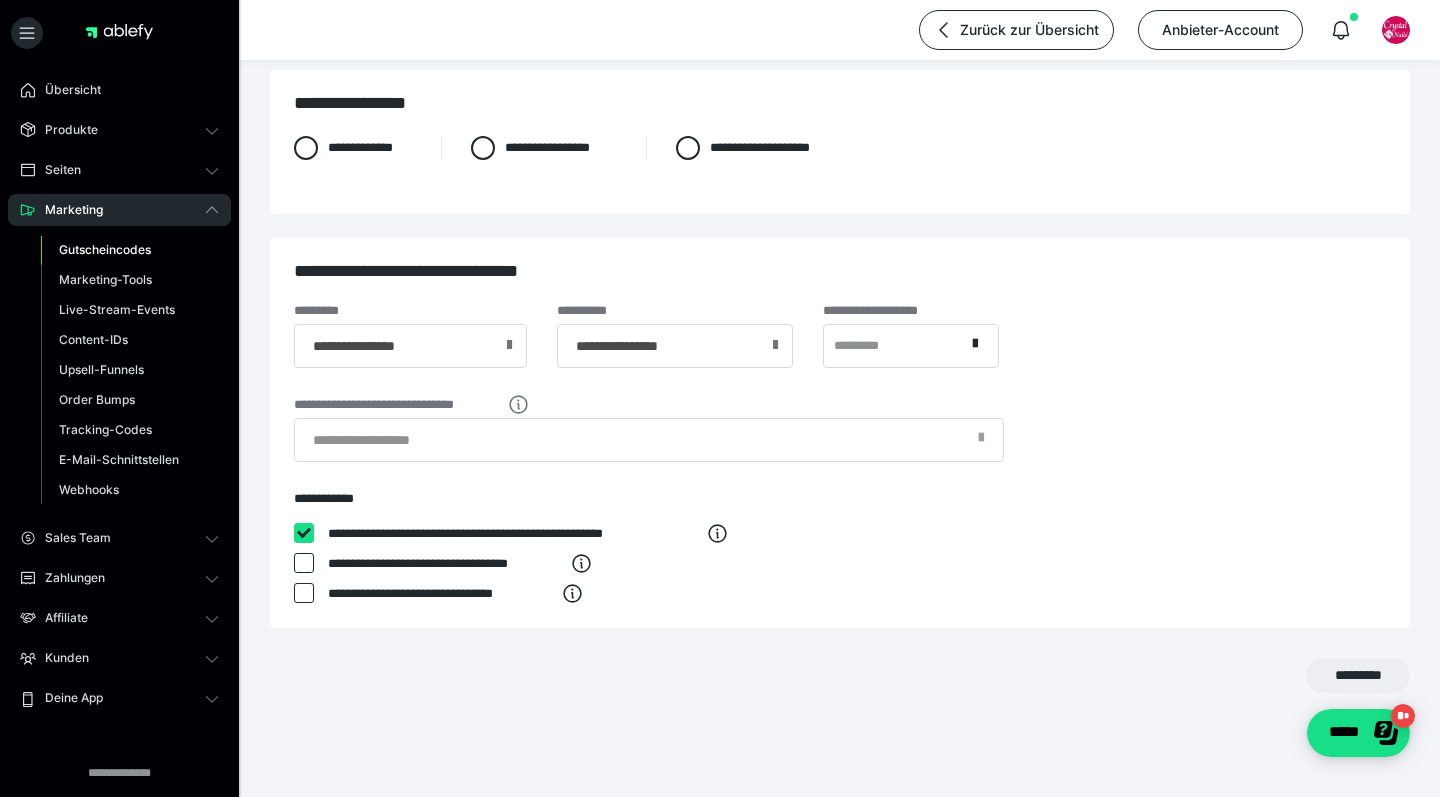 checkbox on "****" 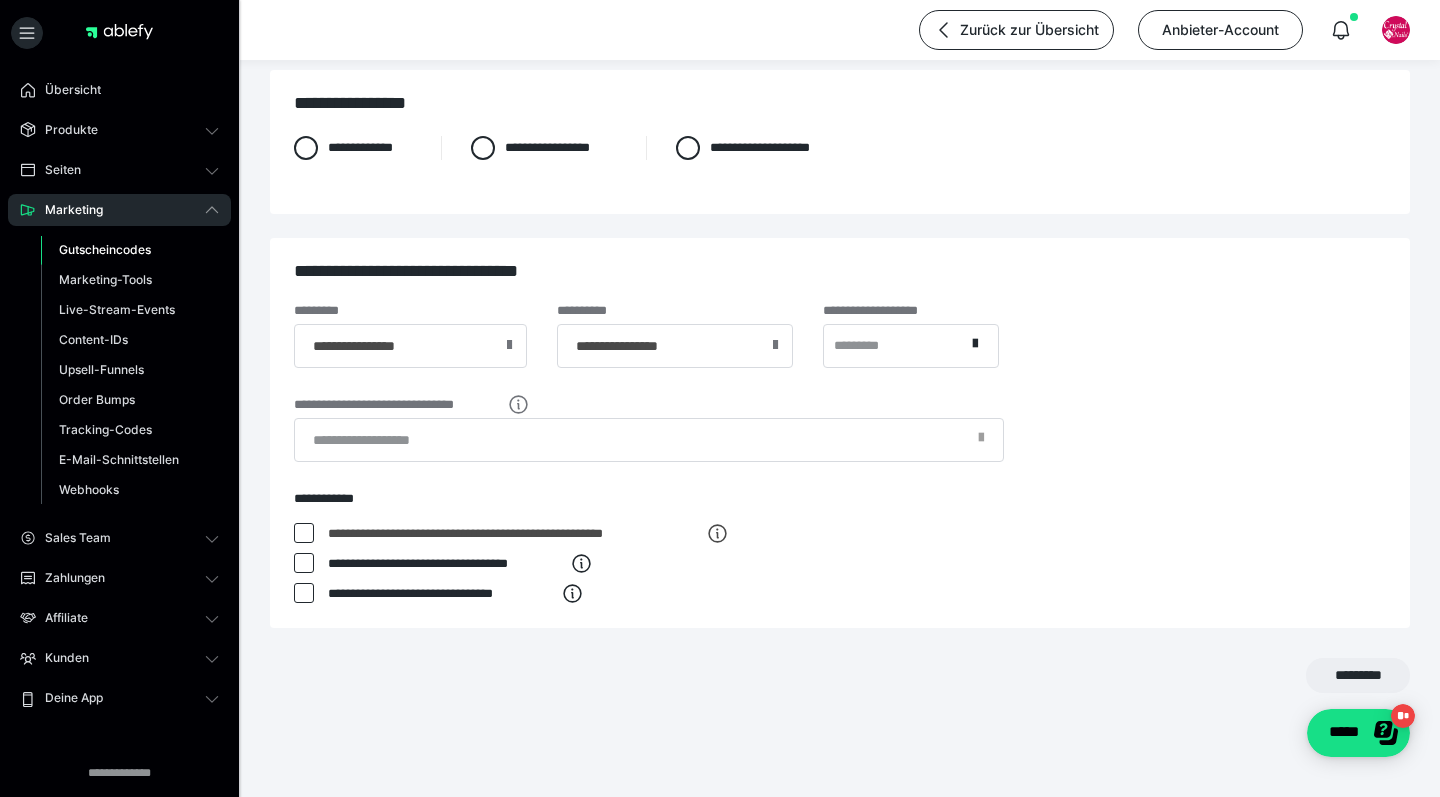 click on "*********" at bounding box center [840, 675] 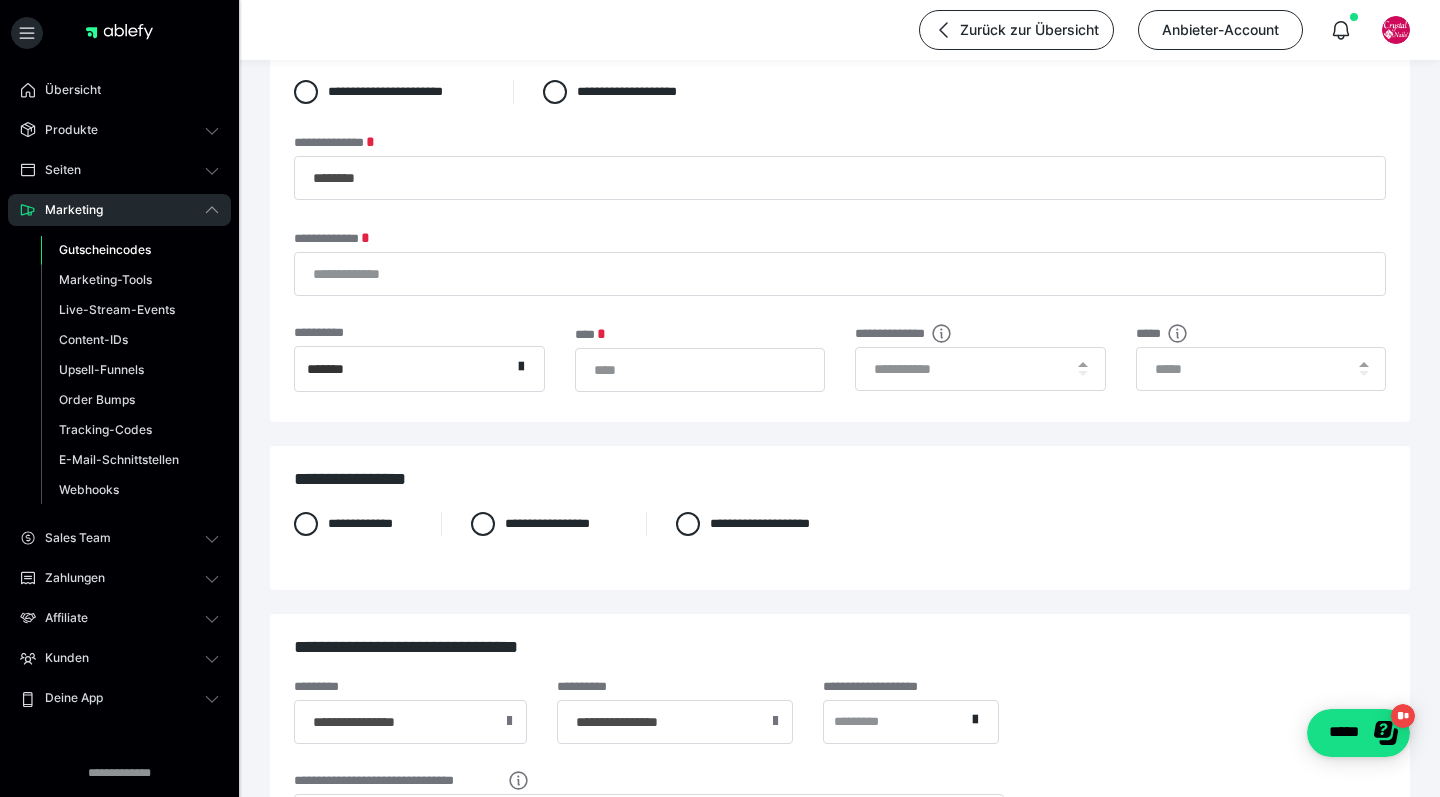 scroll, scrollTop: 75, scrollLeft: 0, axis: vertical 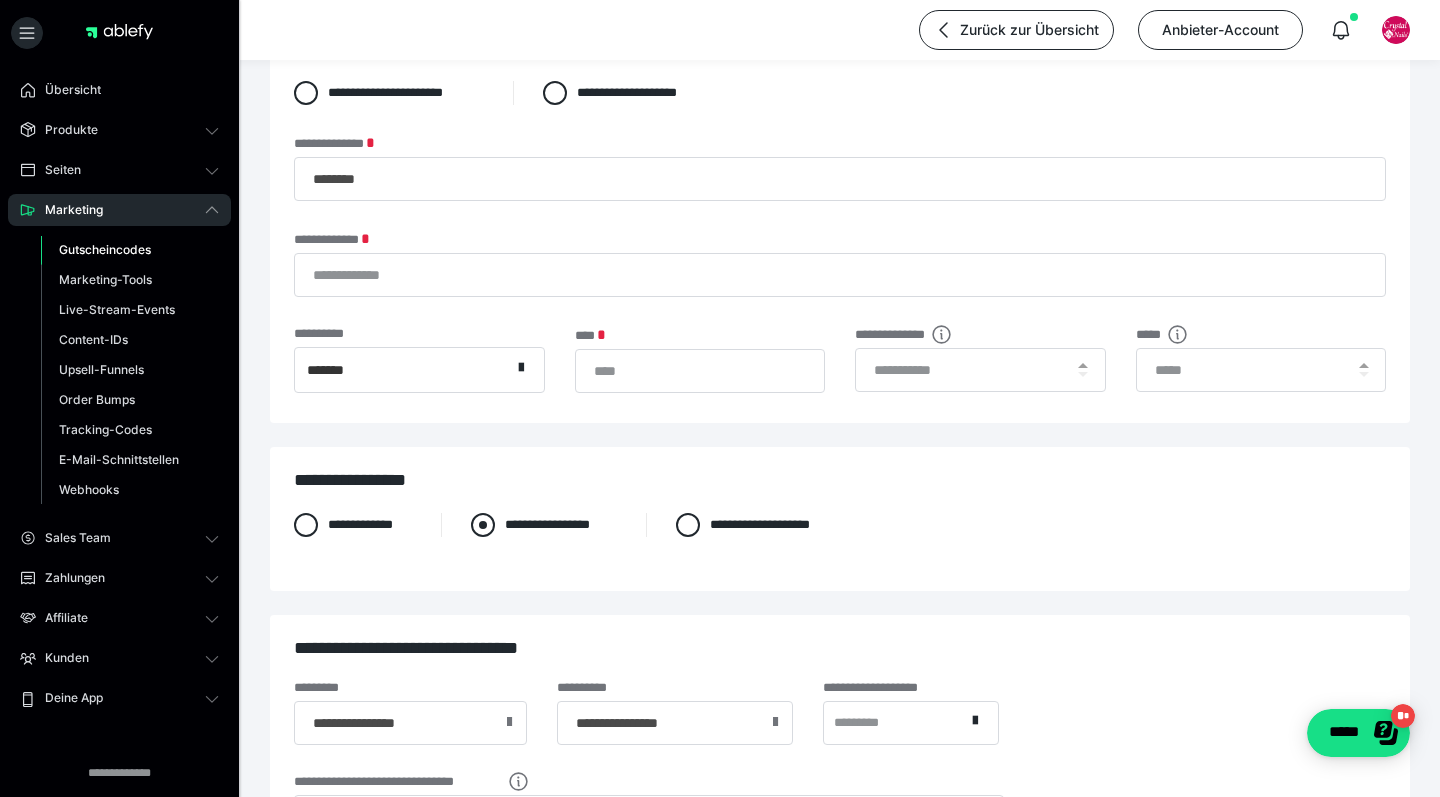 click at bounding box center [483, 525] 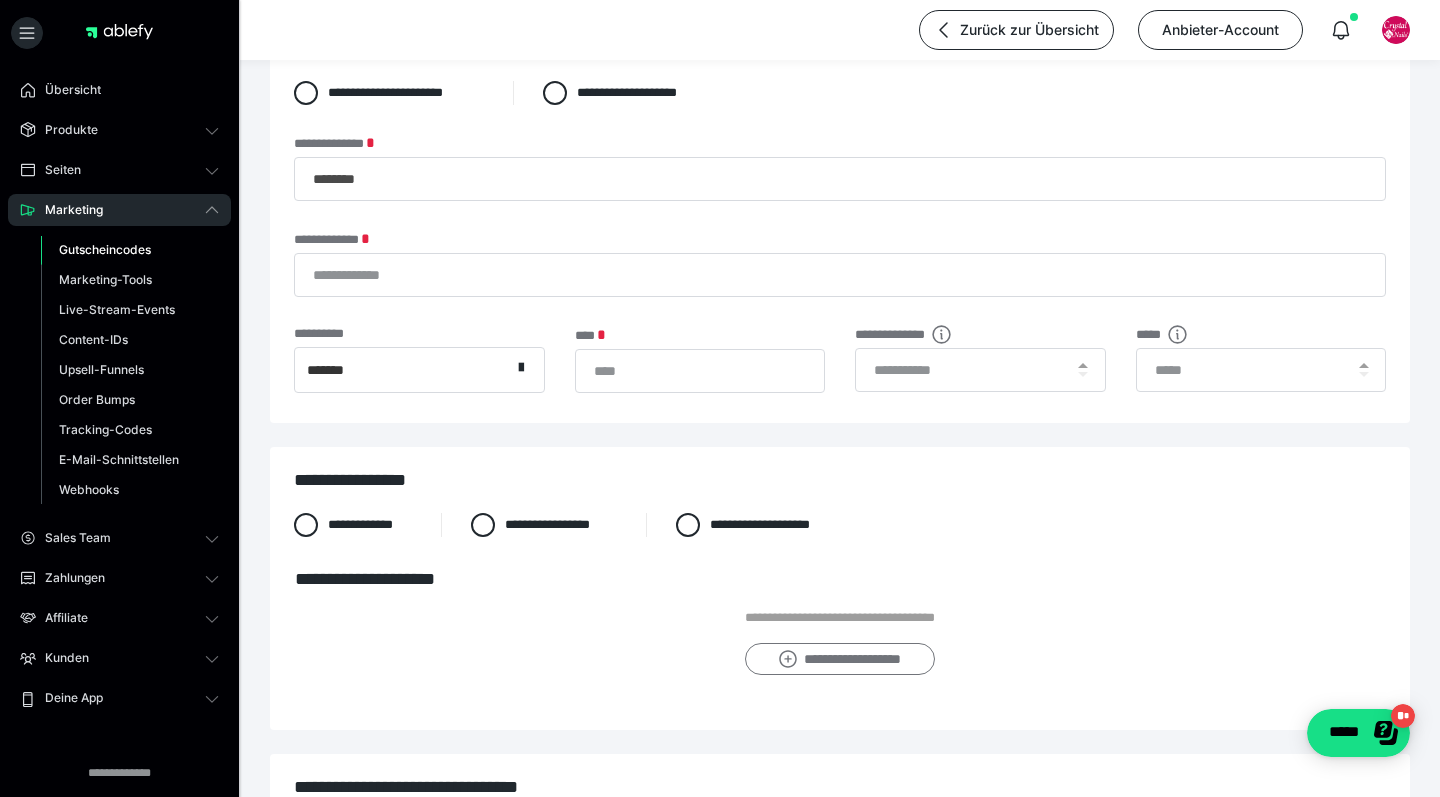 click on "**********" at bounding box center [839, 659] 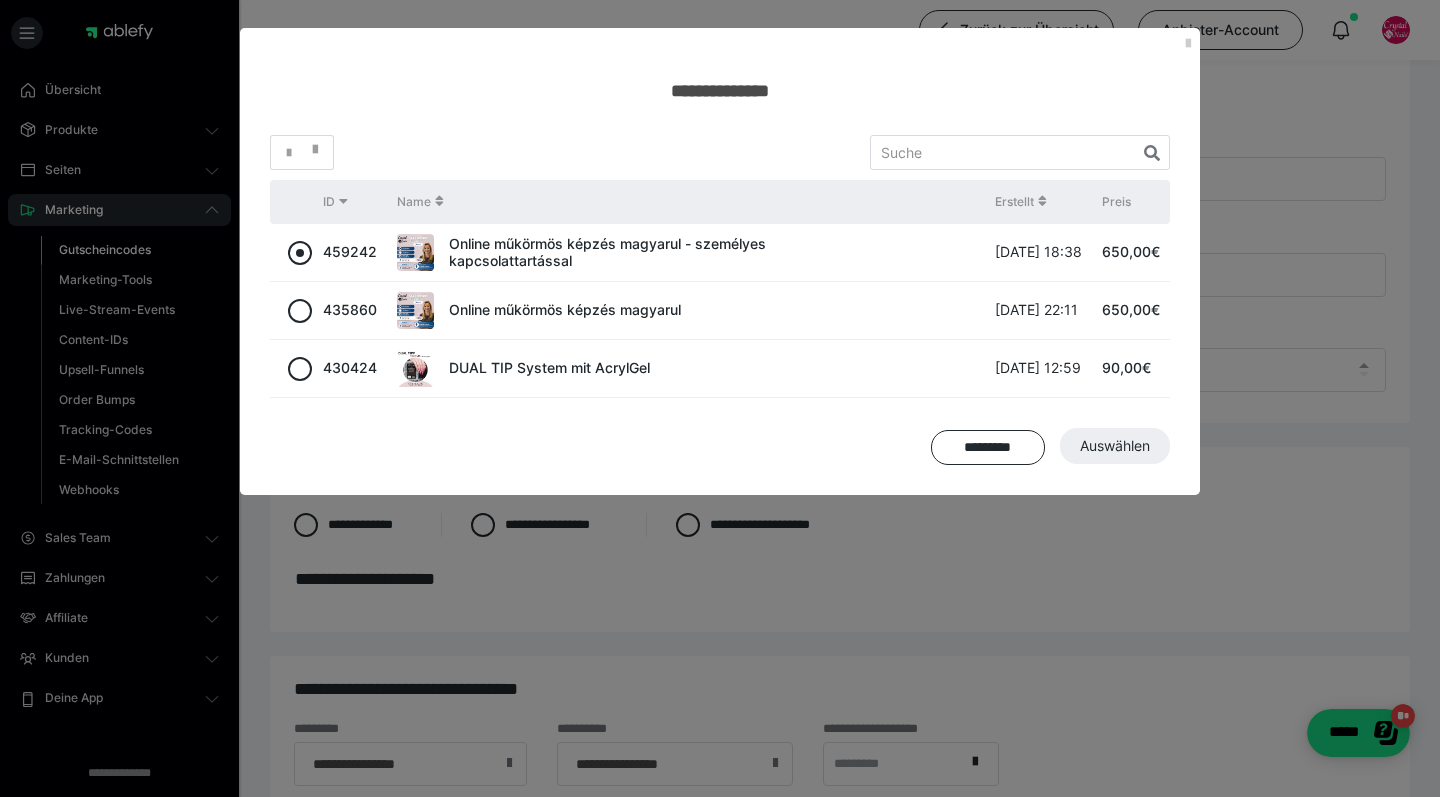 click at bounding box center [300, 253] 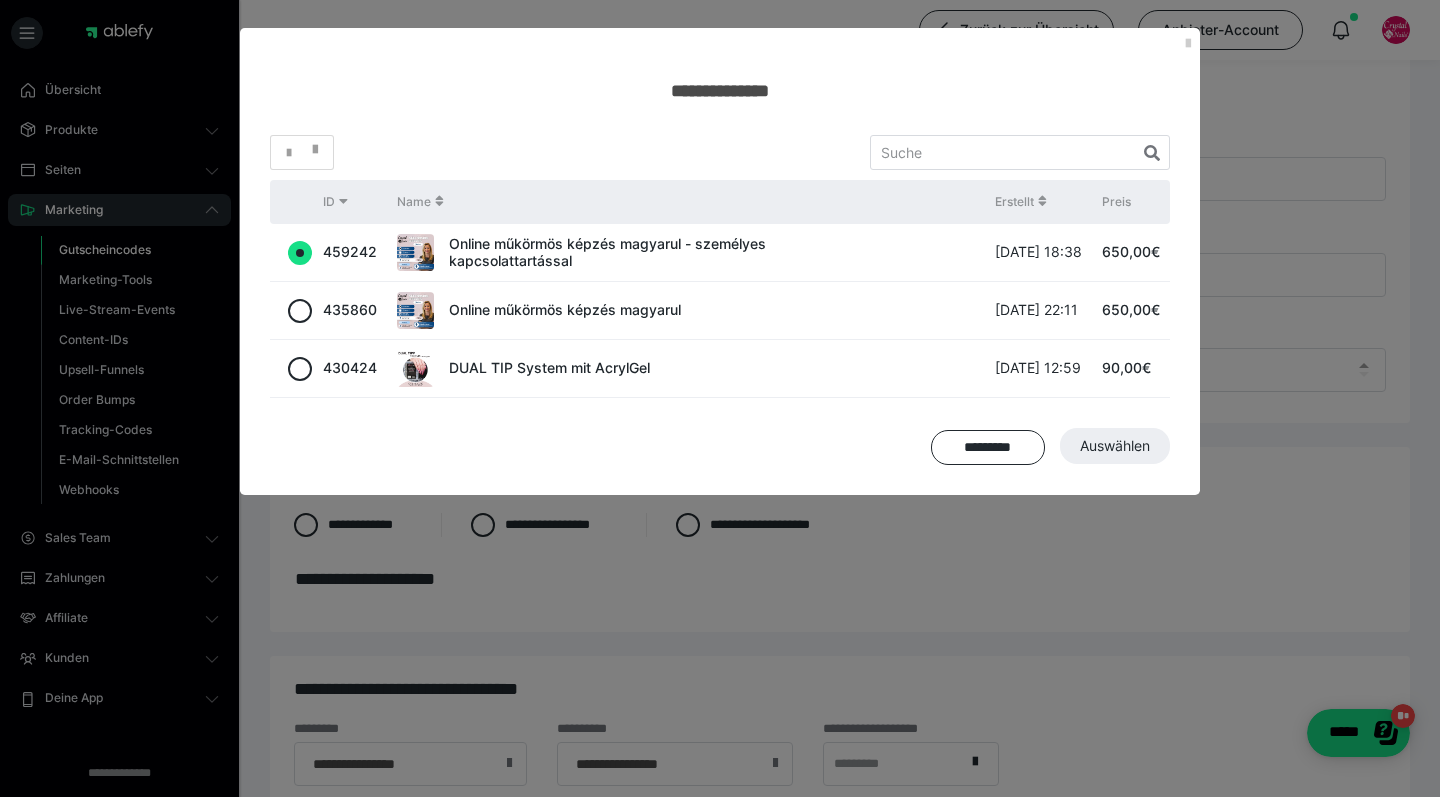 radio on "true" 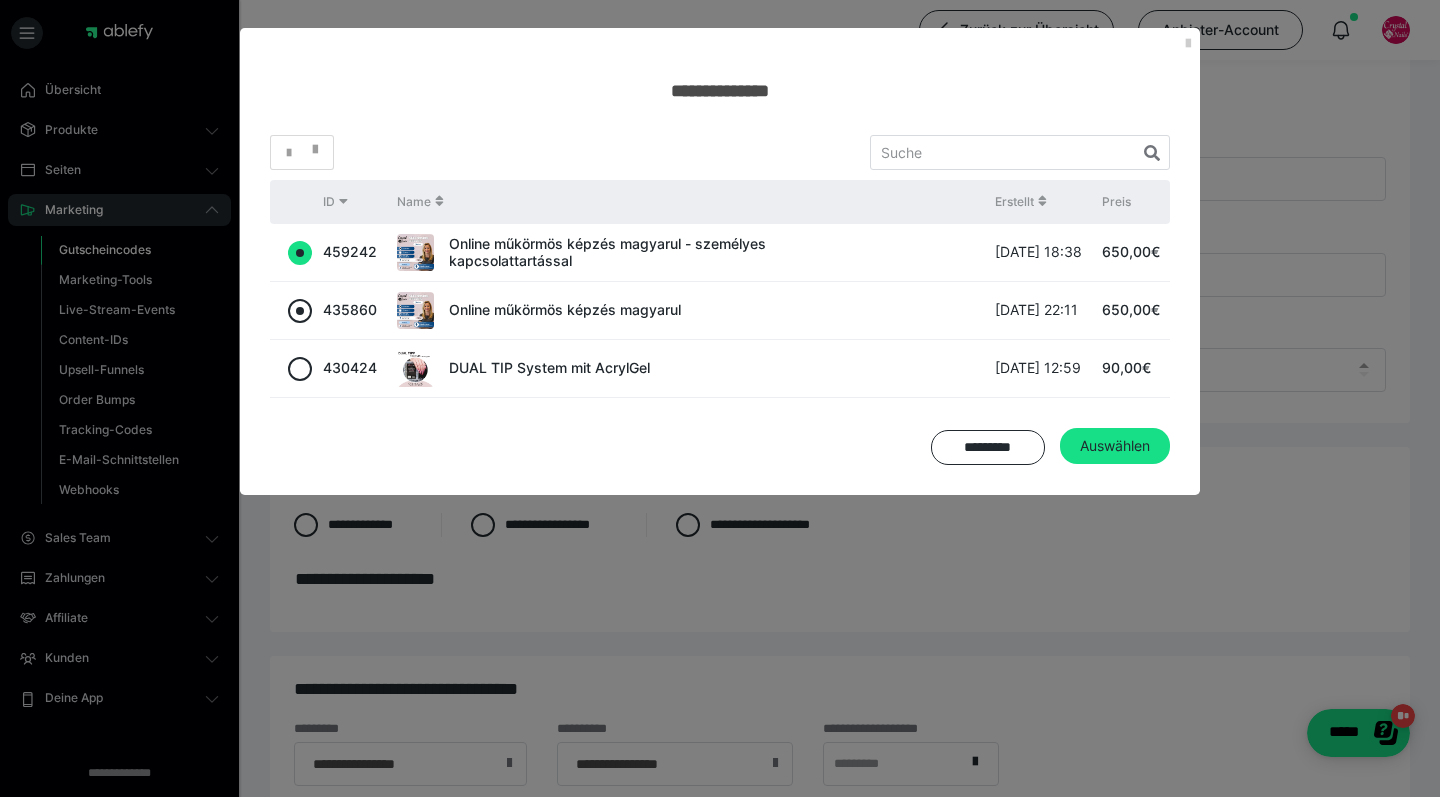 click at bounding box center (300, 311) 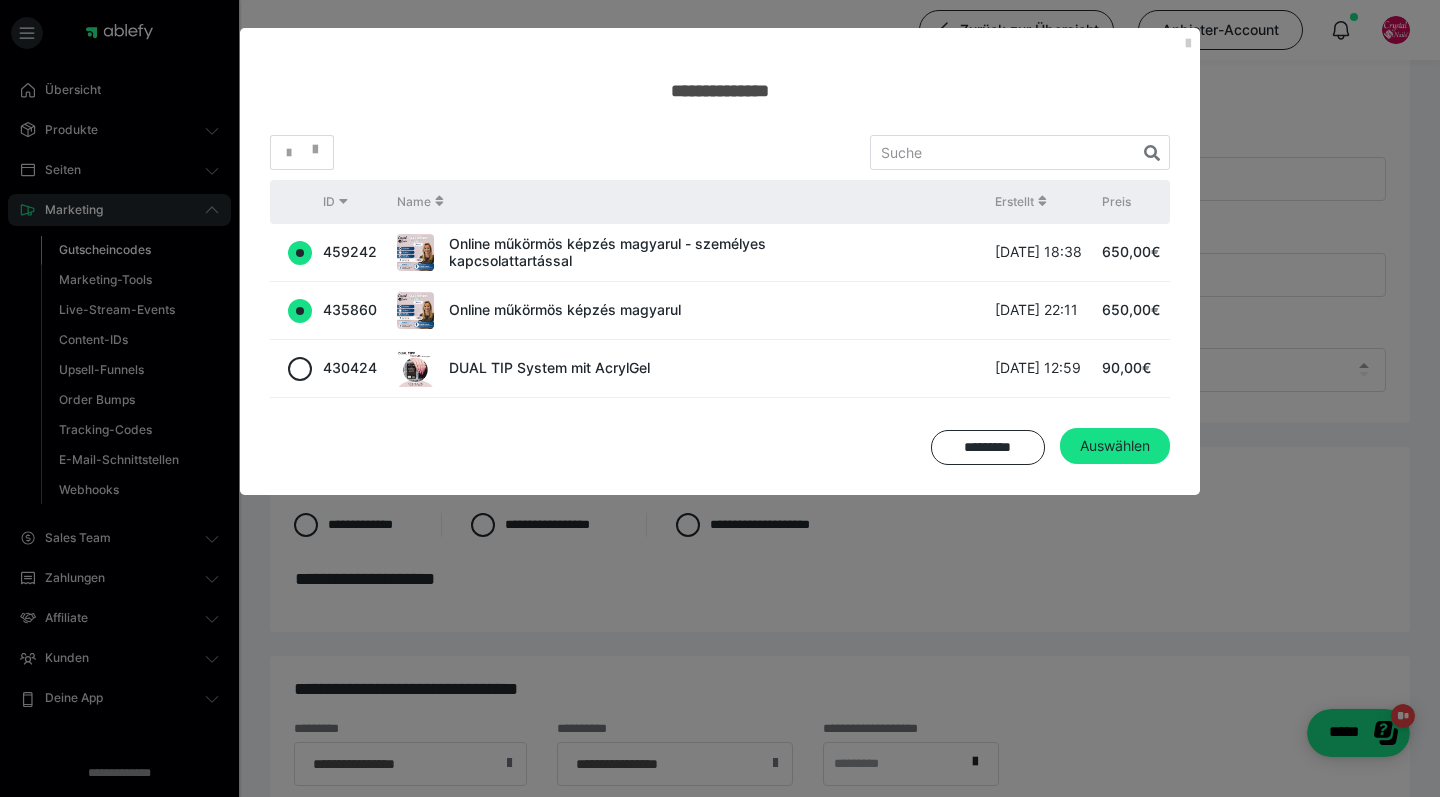 radio on "true" 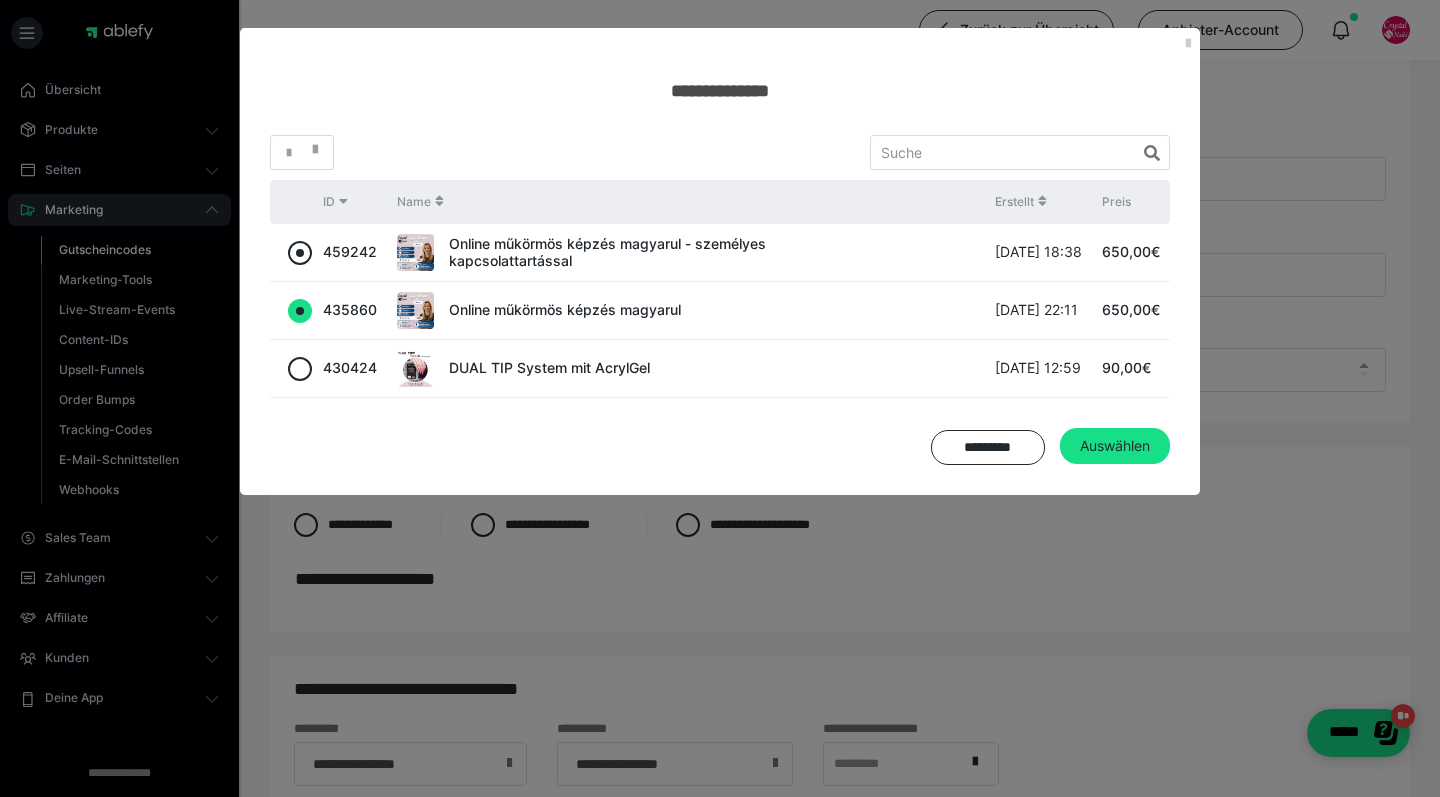 click at bounding box center [300, 253] 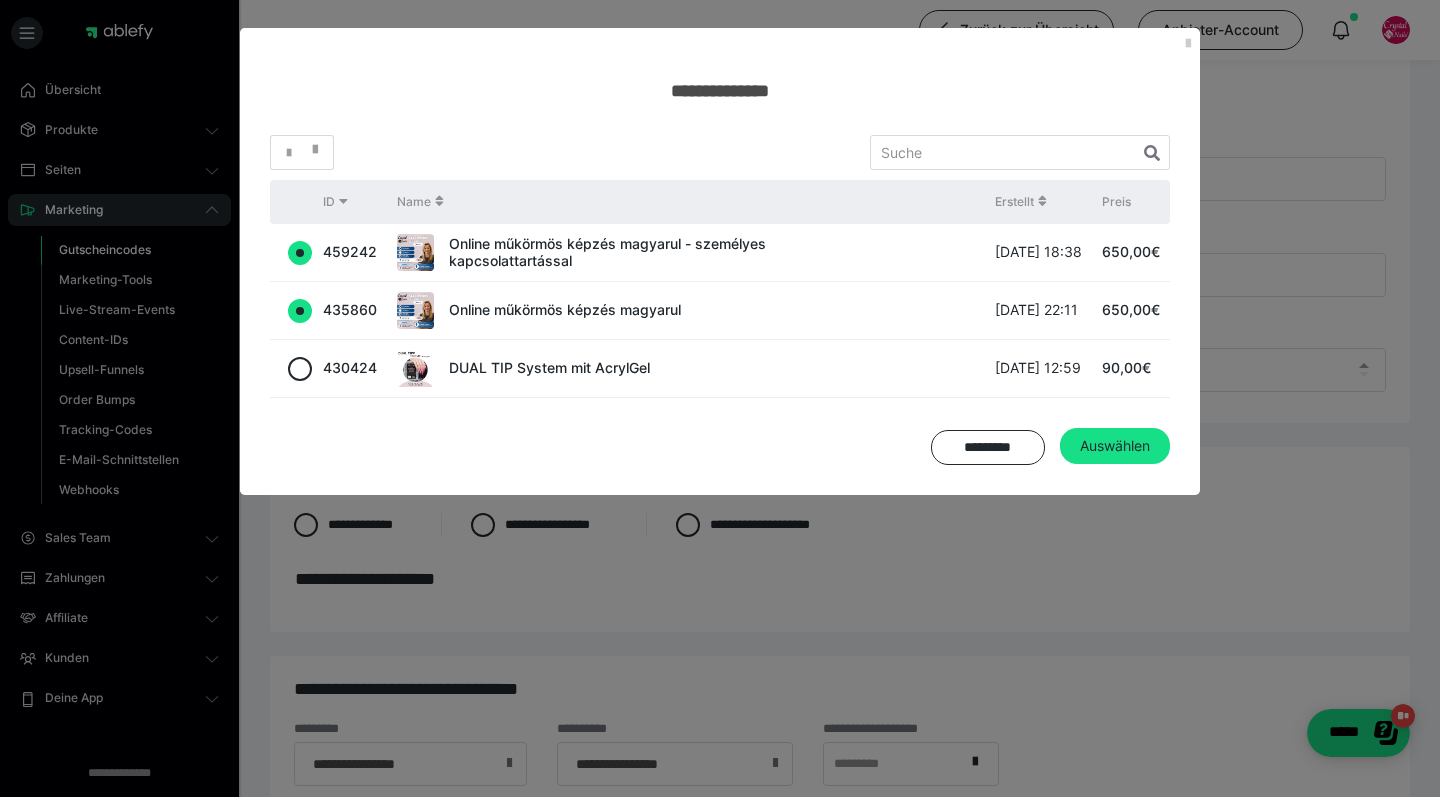 radio on "false" 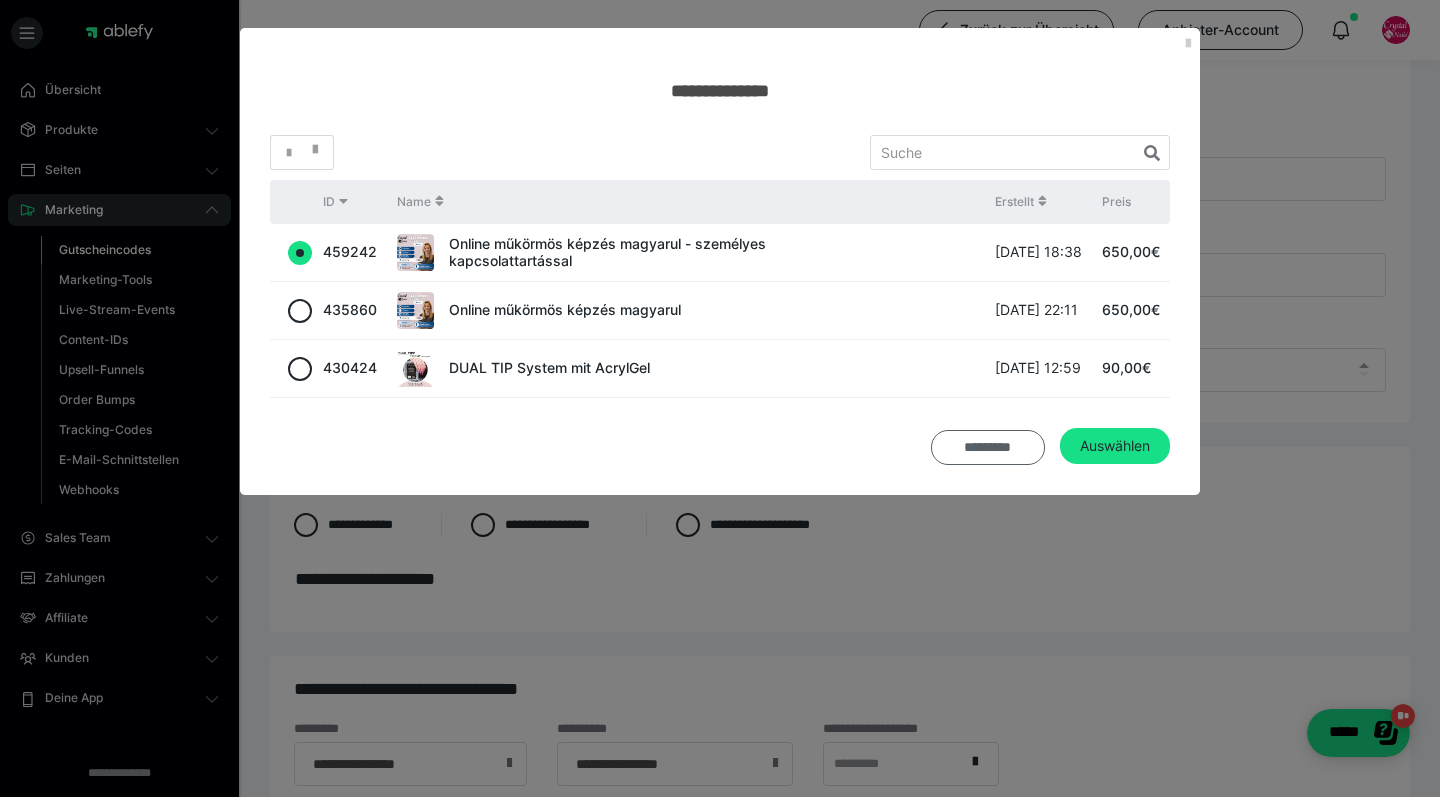 click on "*********" at bounding box center [988, 447] 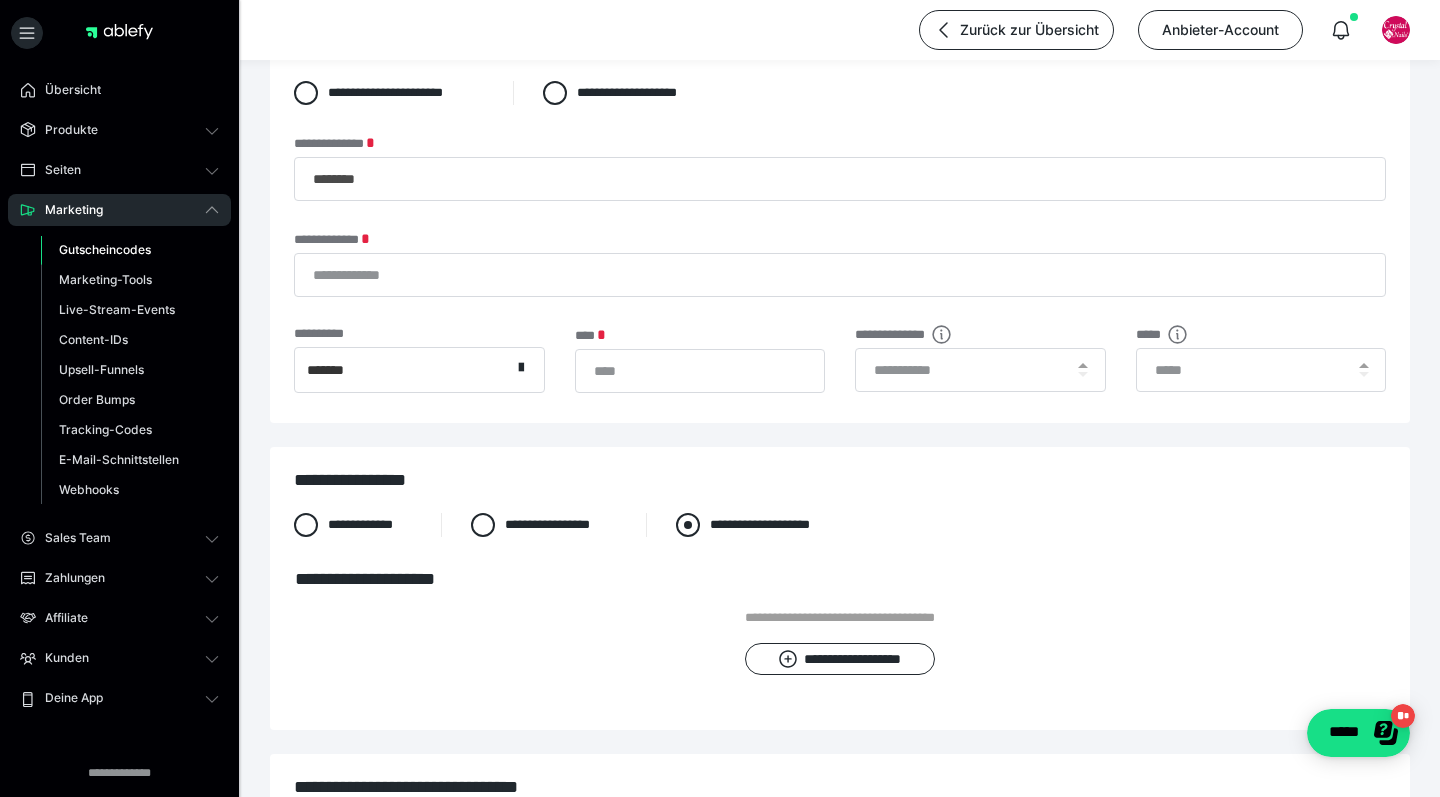 click on "**********" at bounding box center (763, 525) 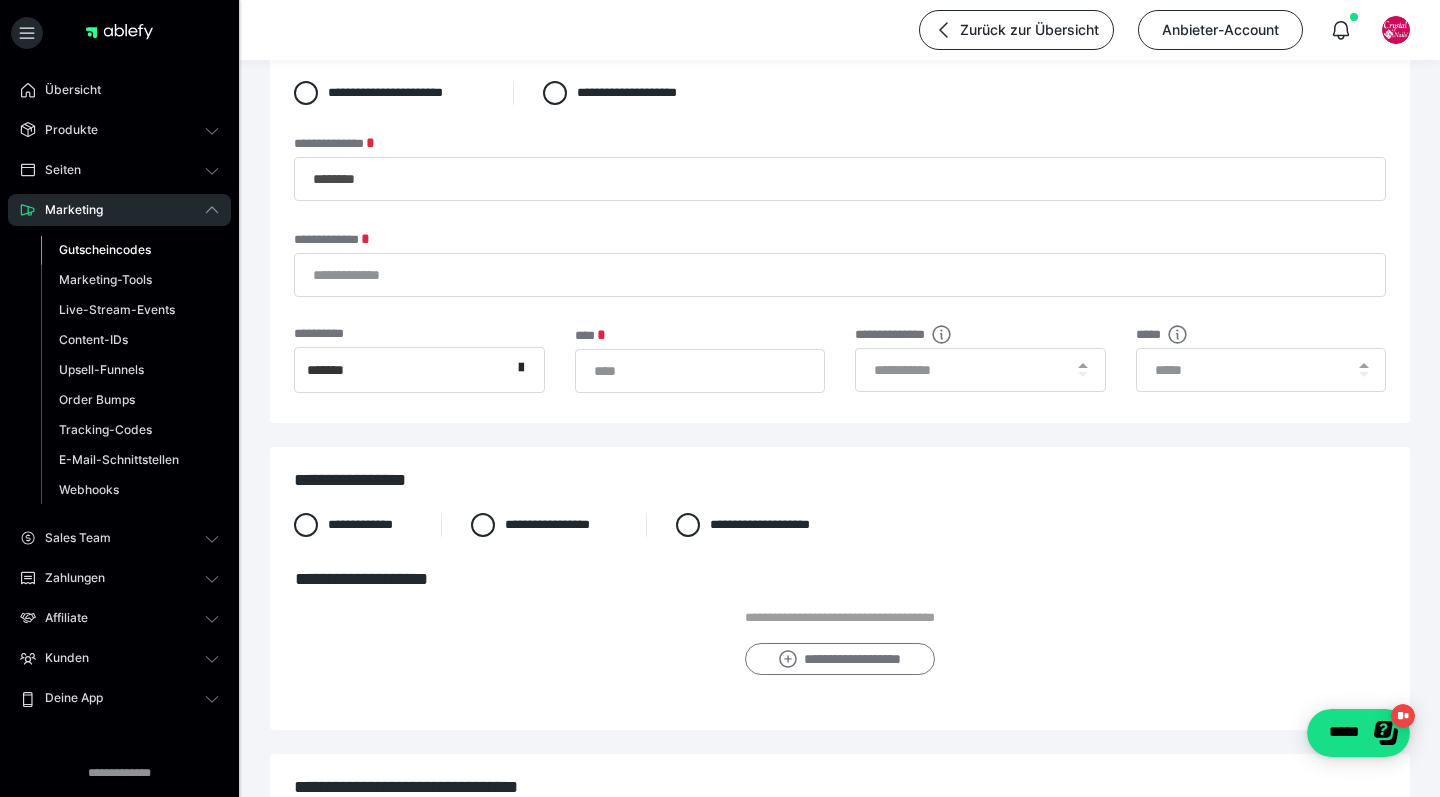 click on "**********" at bounding box center [839, 659] 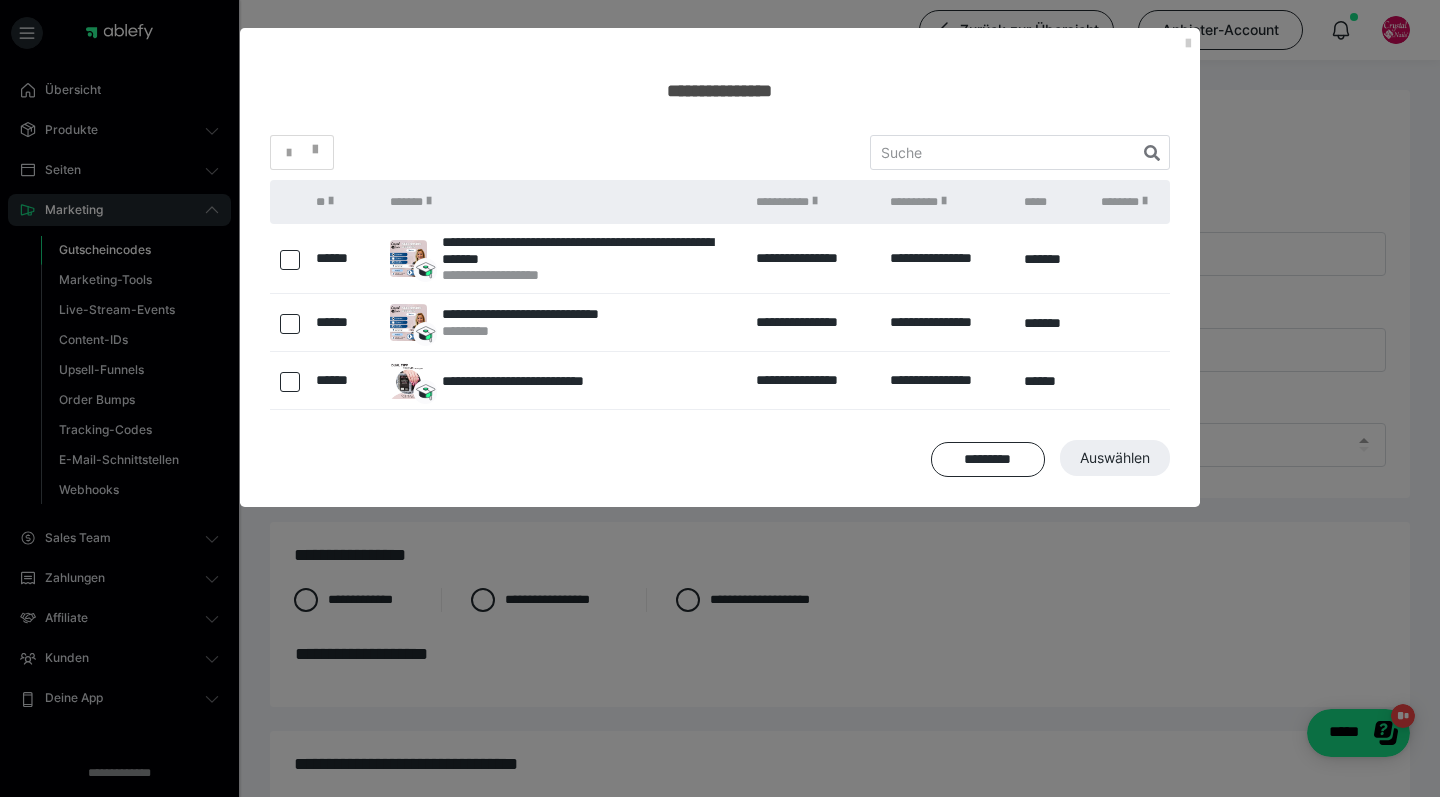 click at bounding box center (290, 260) 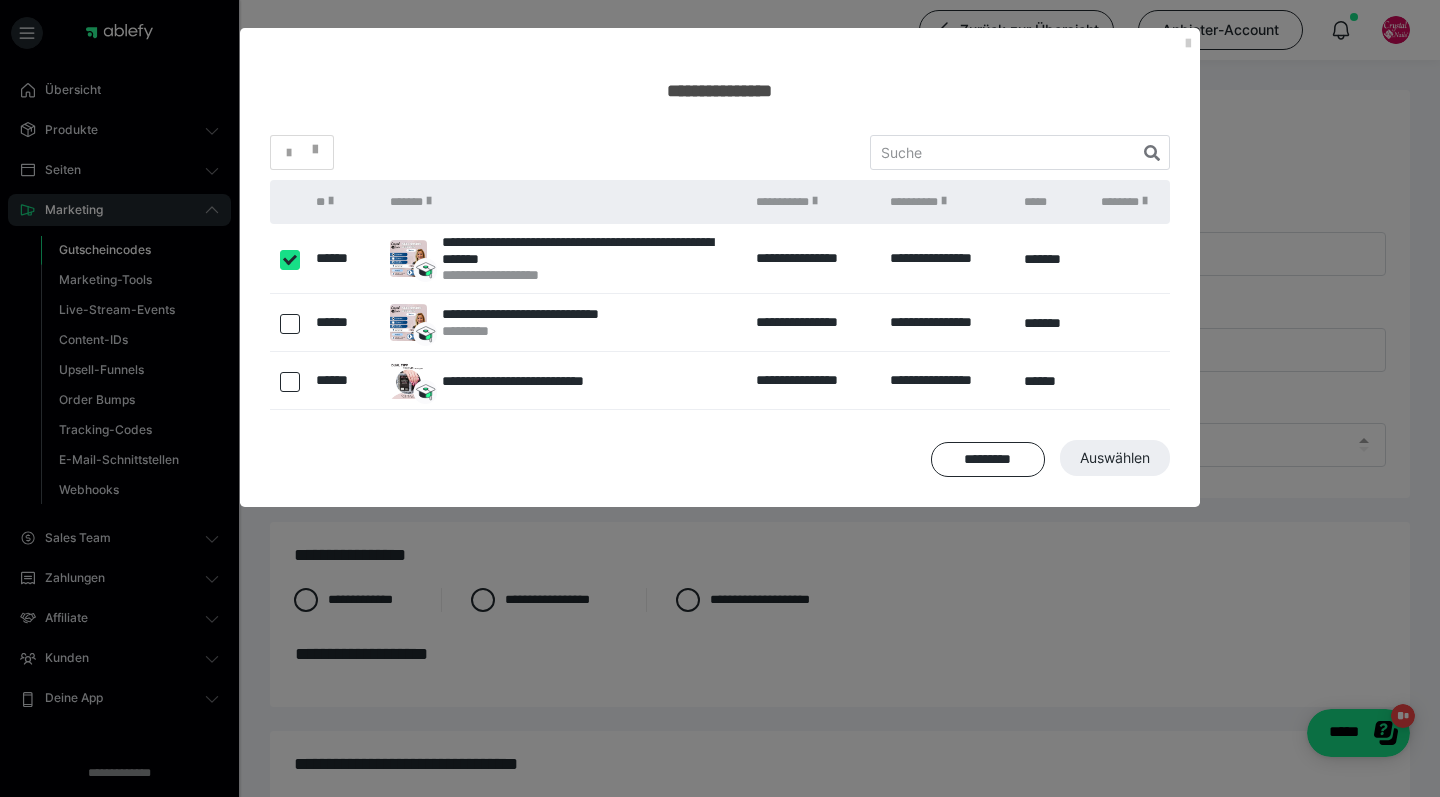 checkbox on "****" 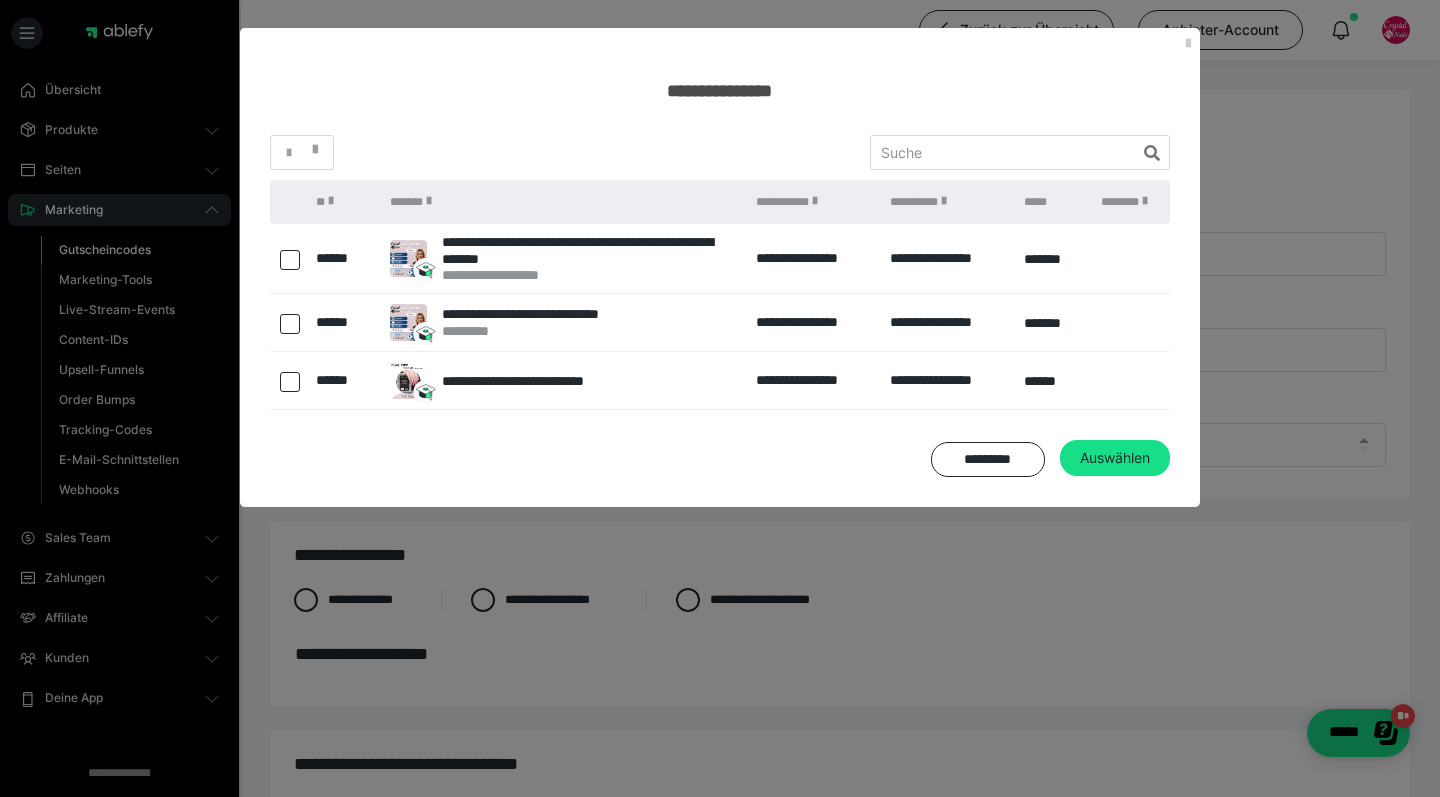 click at bounding box center (290, 324) 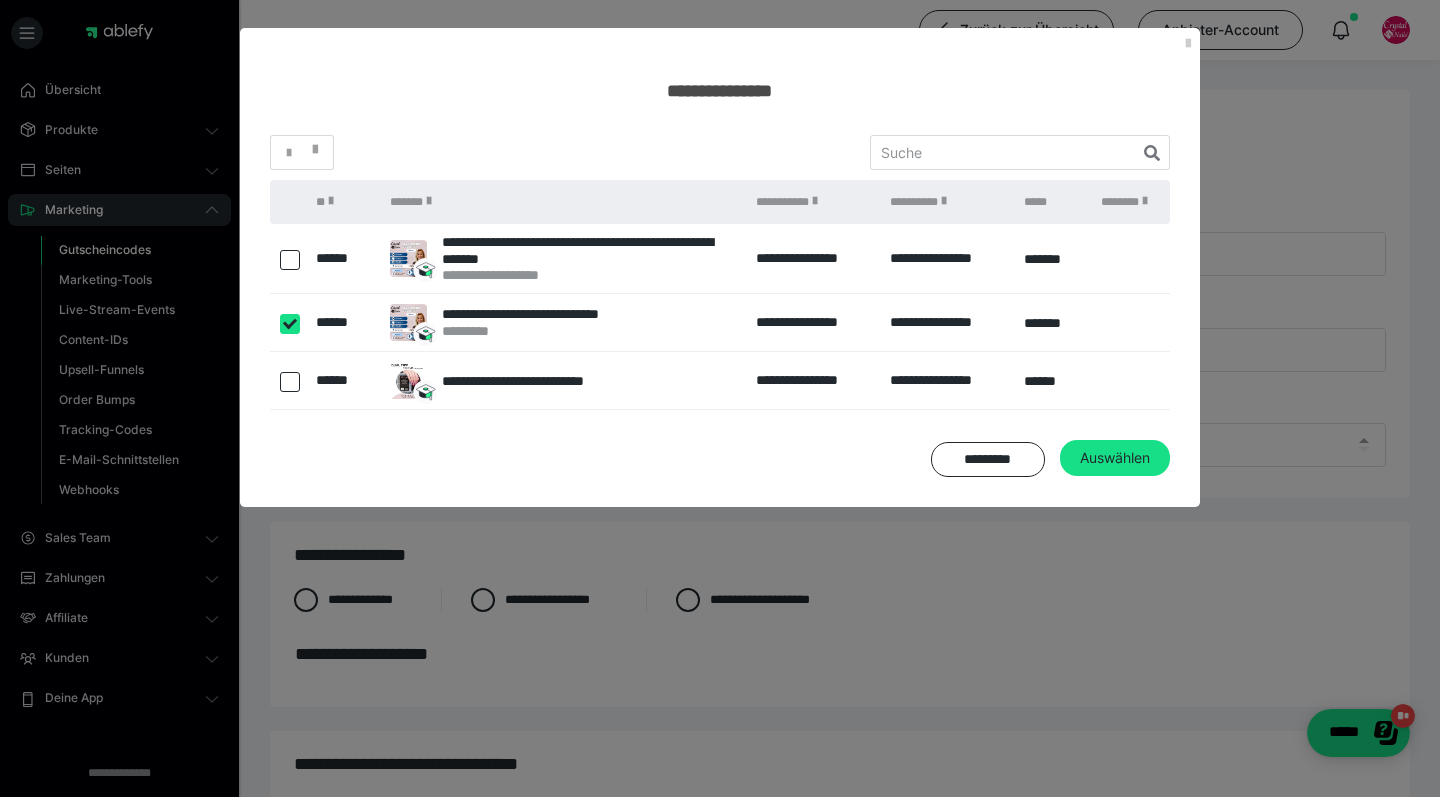 checkbox on "****" 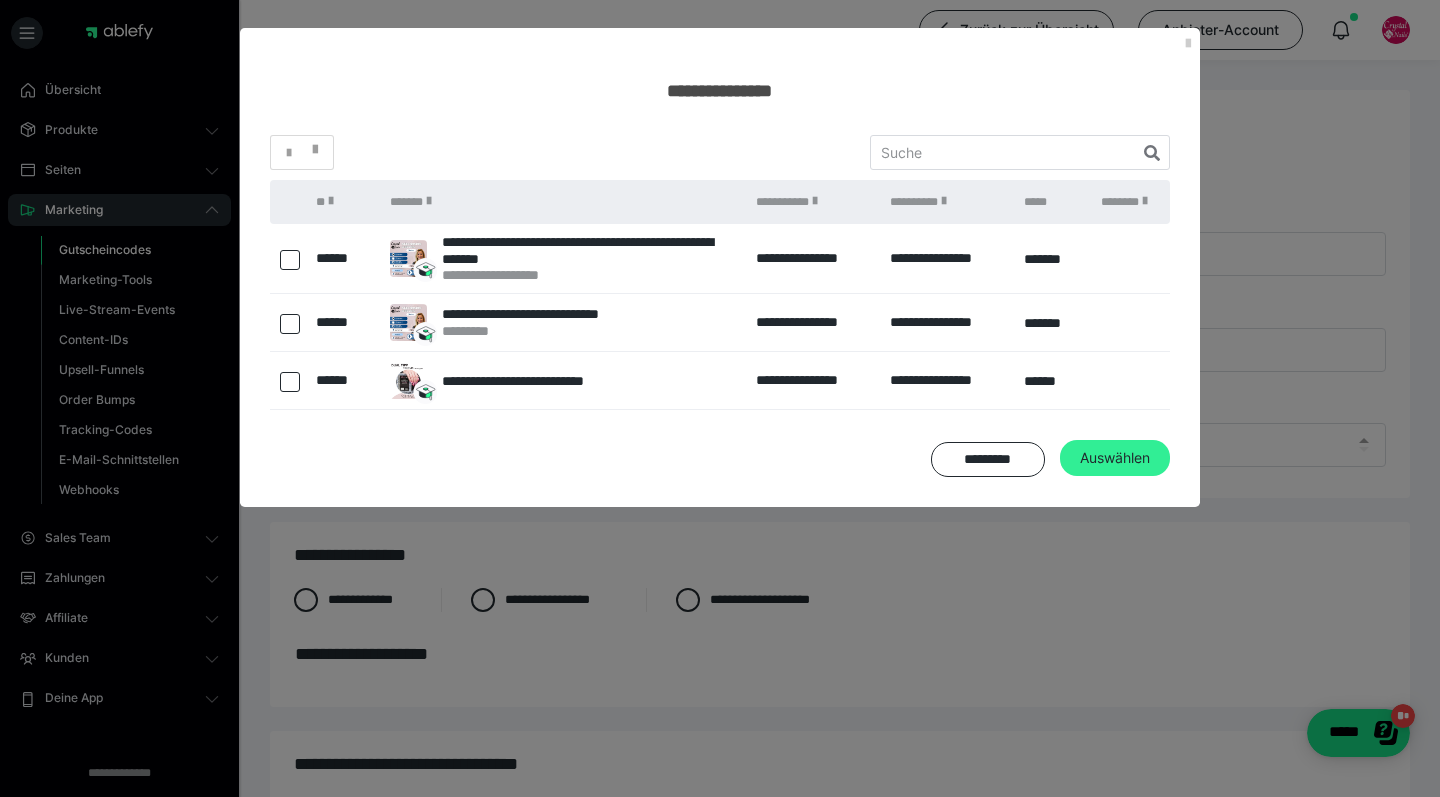 click on "Auswählen" at bounding box center (1115, 458) 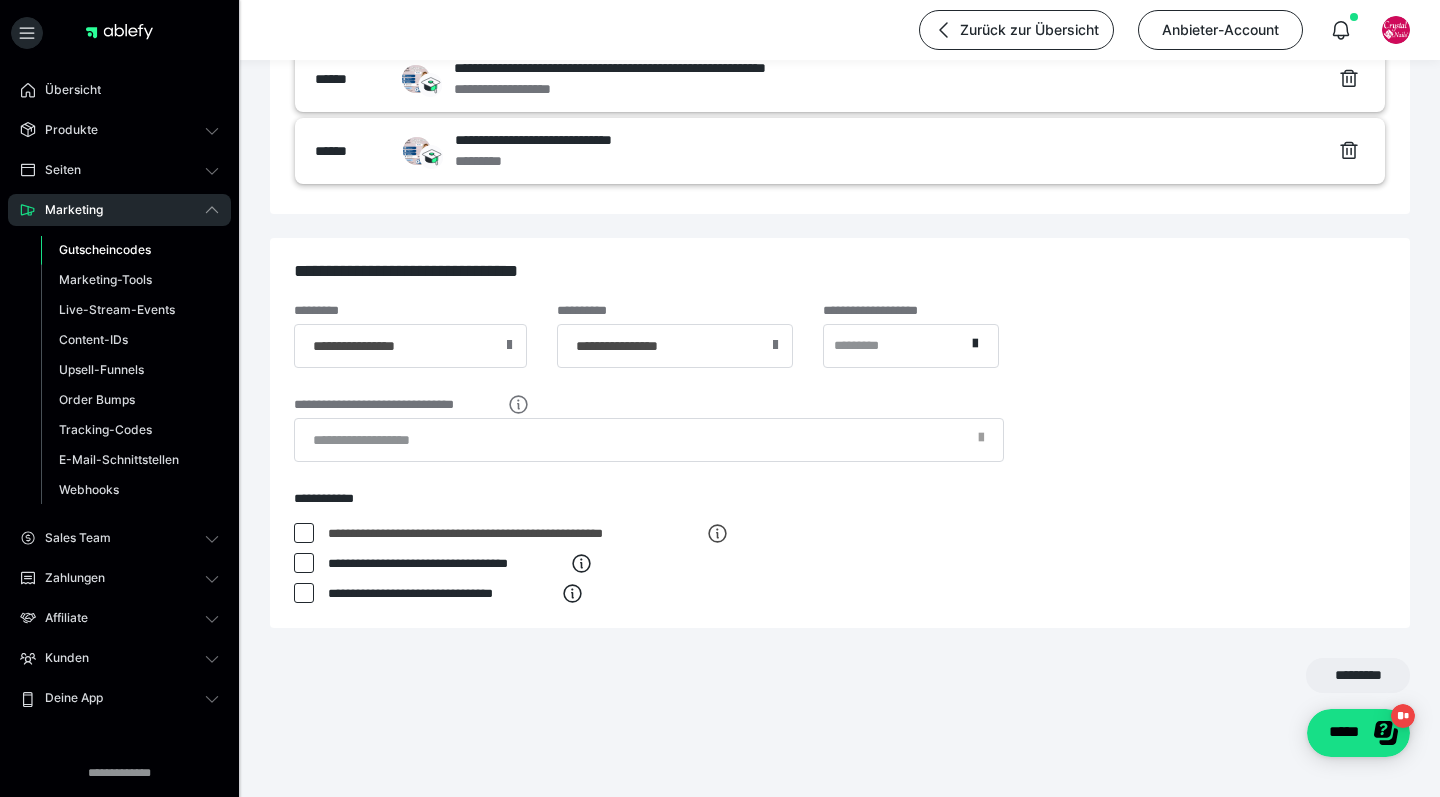 scroll, scrollTop: 644, scrollLeft: 0, axis: vertical 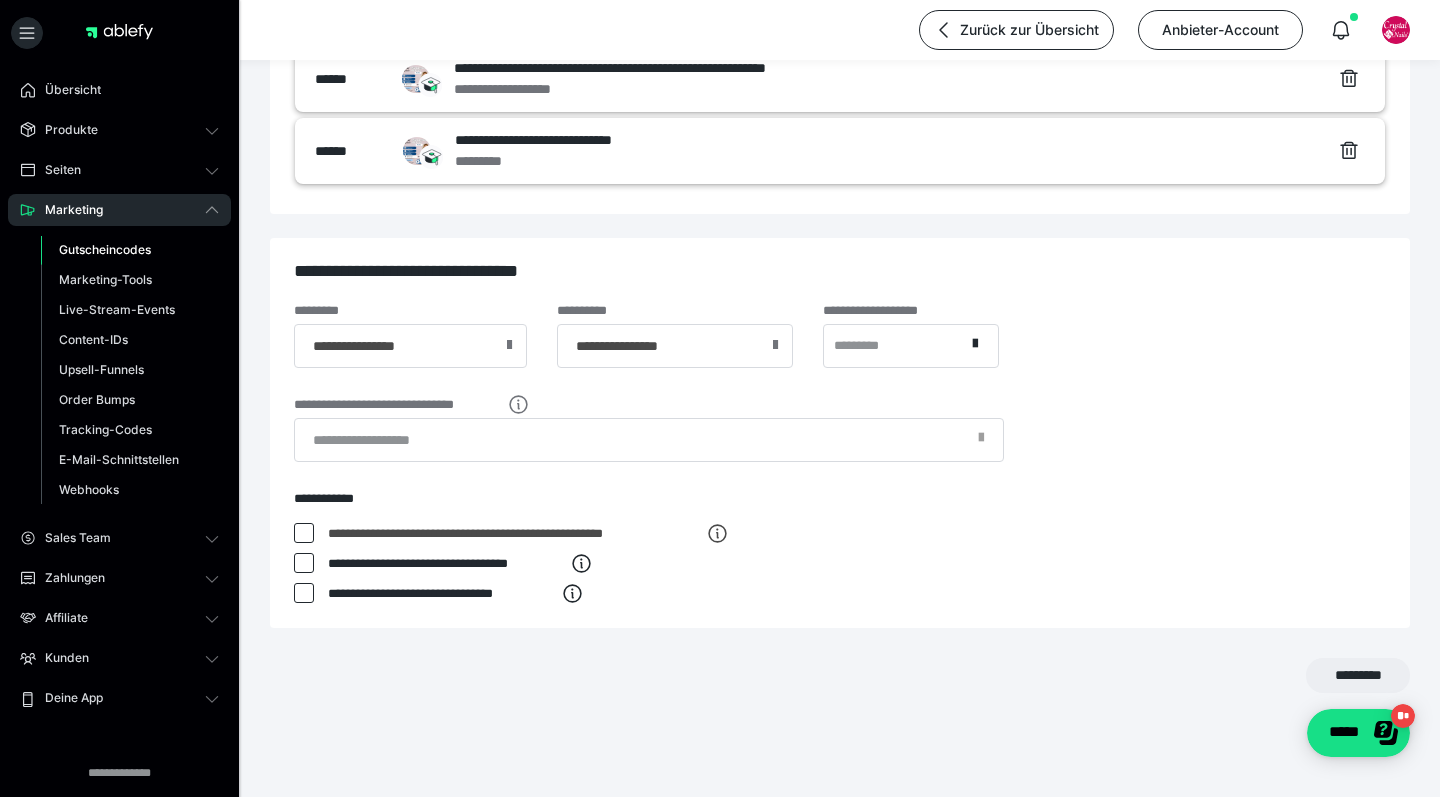 click on "*********" at bounding box center [840, 675] 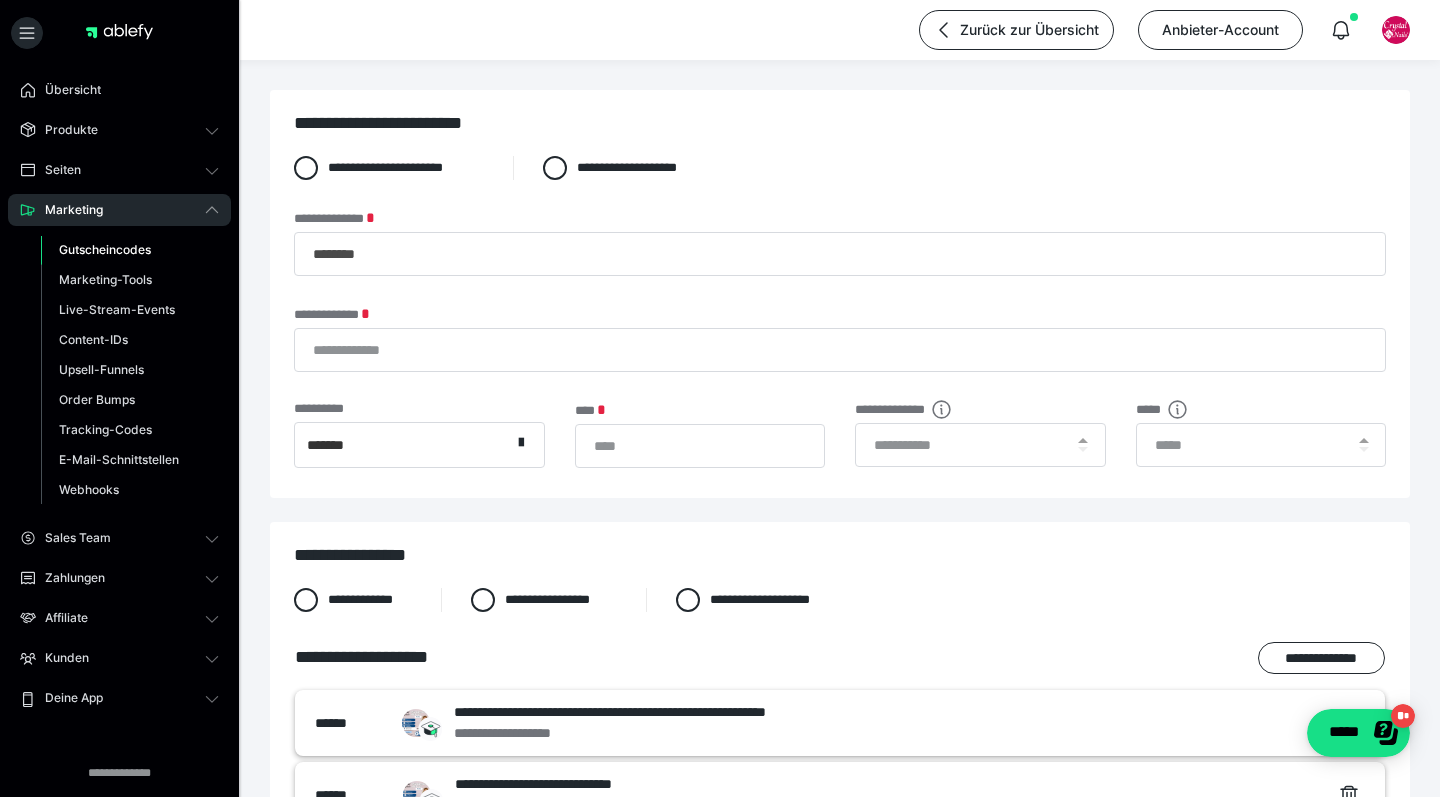 scroll, scrollTop: 0, scrollLeft: 0, axis: both 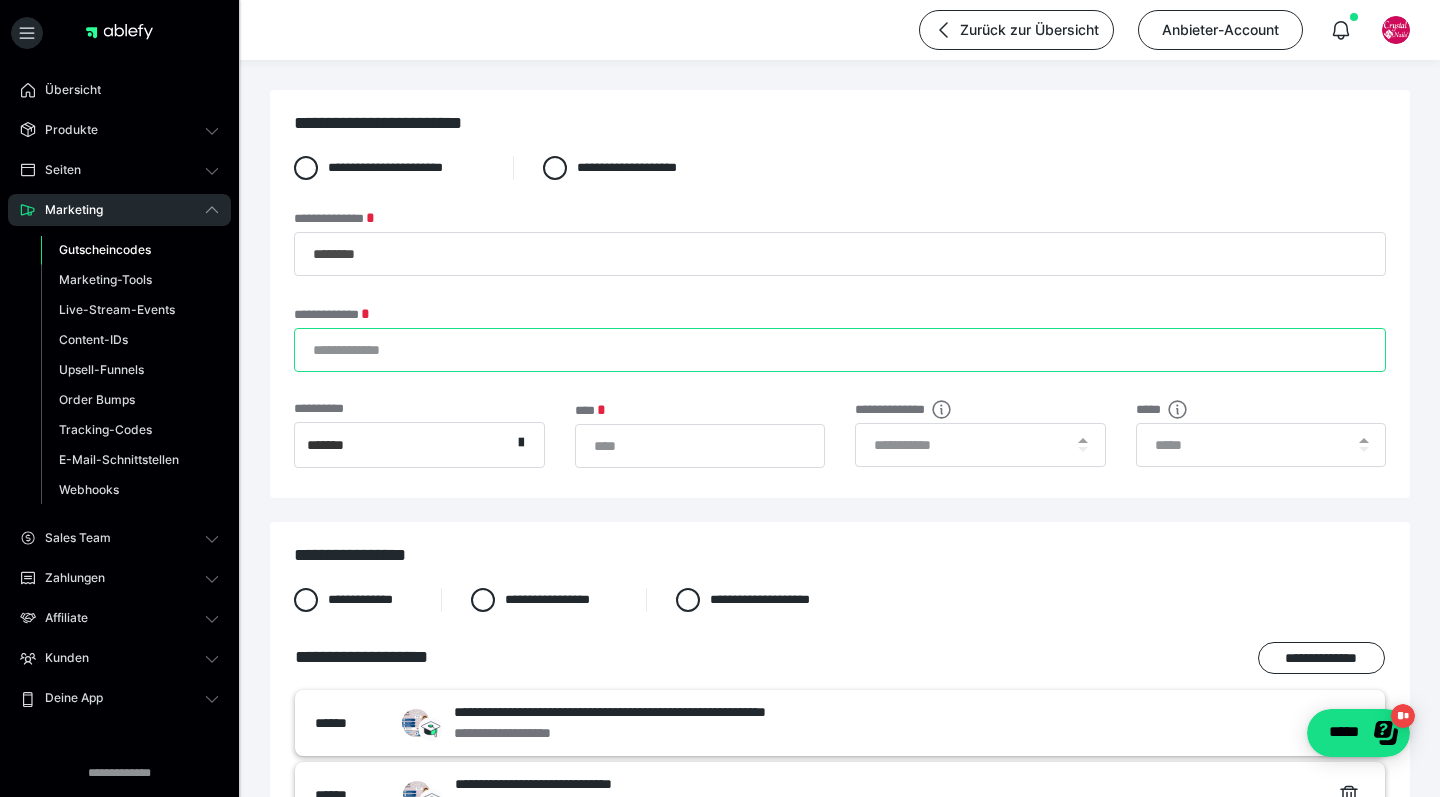 click on "**********" at bounding box center (840, 350) 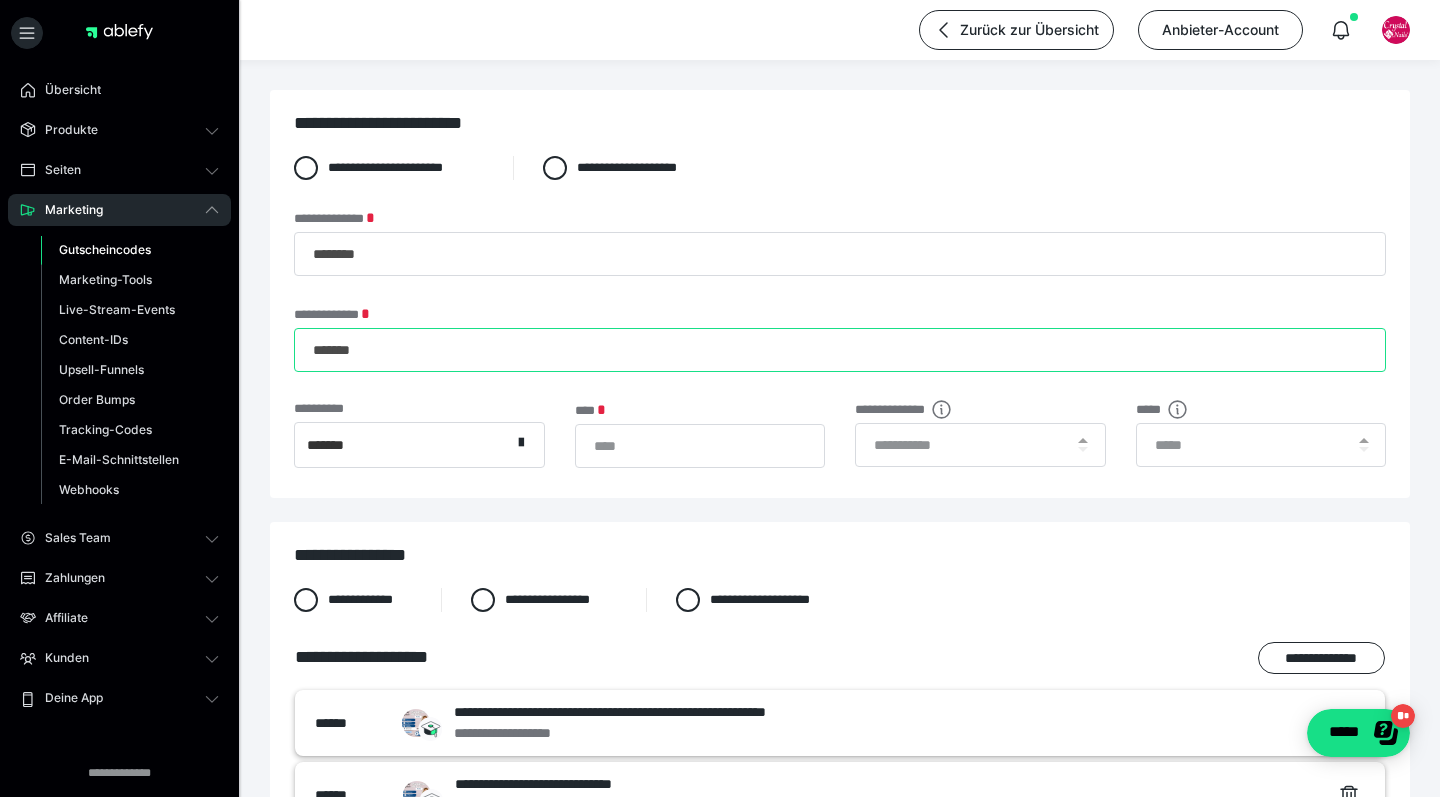 type on "********" 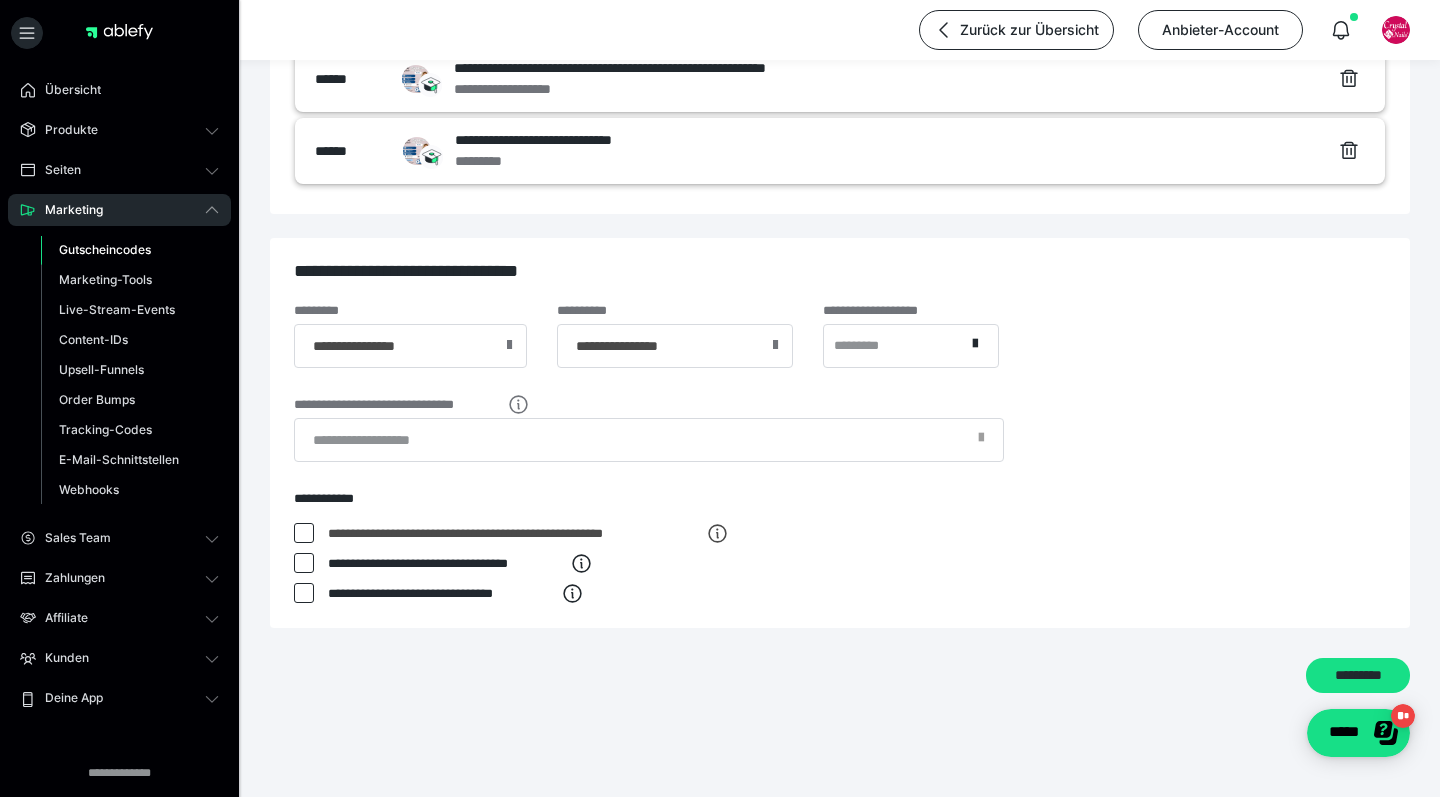 scroll, scrollTop: 644, scrollLeft: 0, axis: vertical 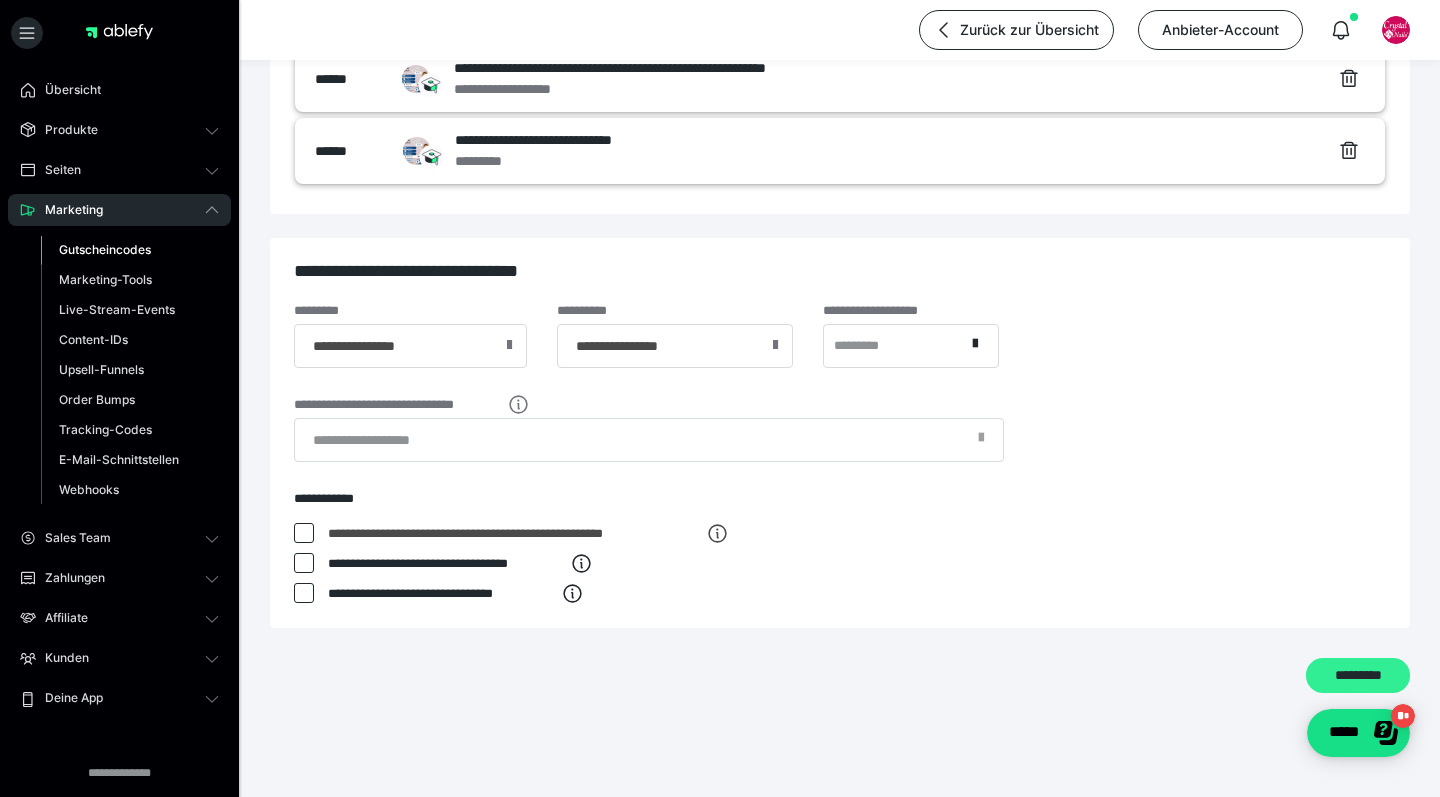 click on "*********" at bounding box center (1358, 675) 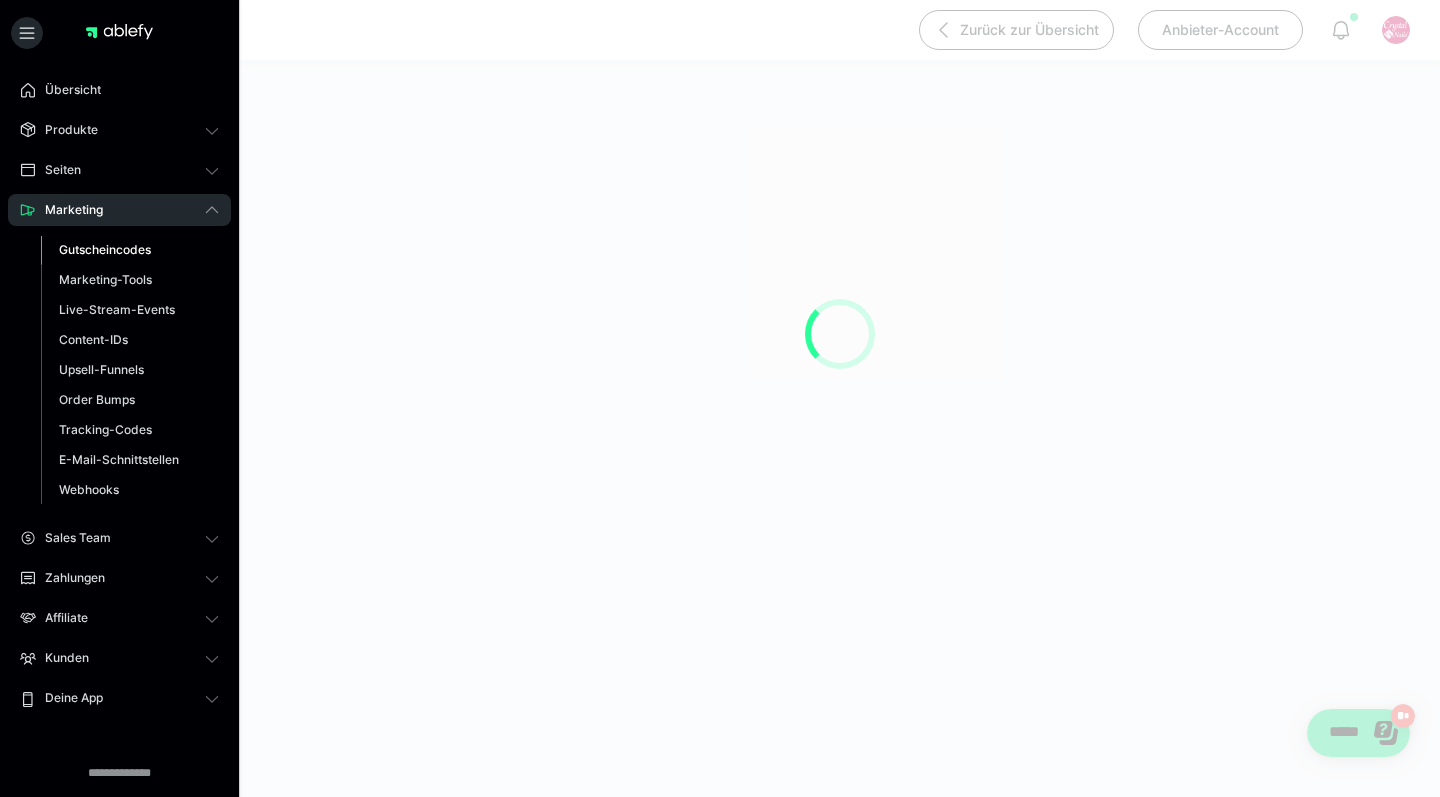 scroll, scrollTop: 190, scrollLeft: 0, axis: vertical 